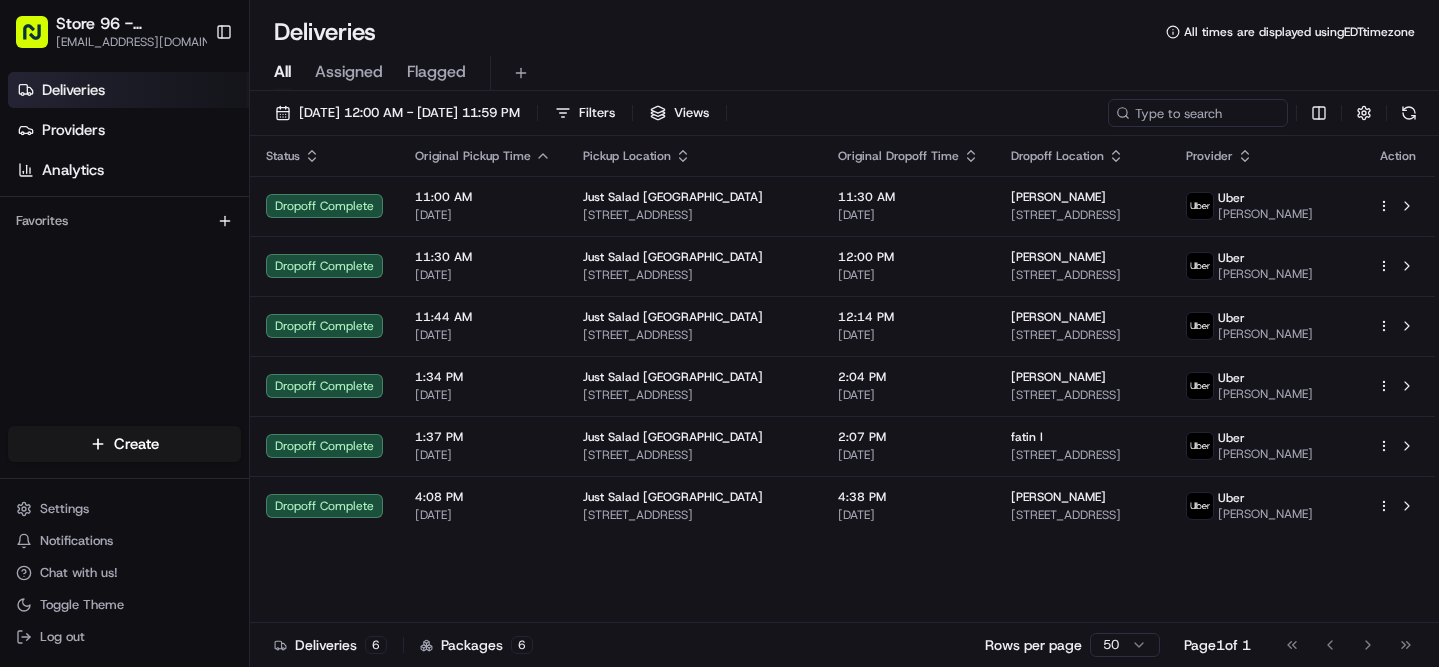 scroll, scrollTop: 0, scrollLeft: 0, axis: both 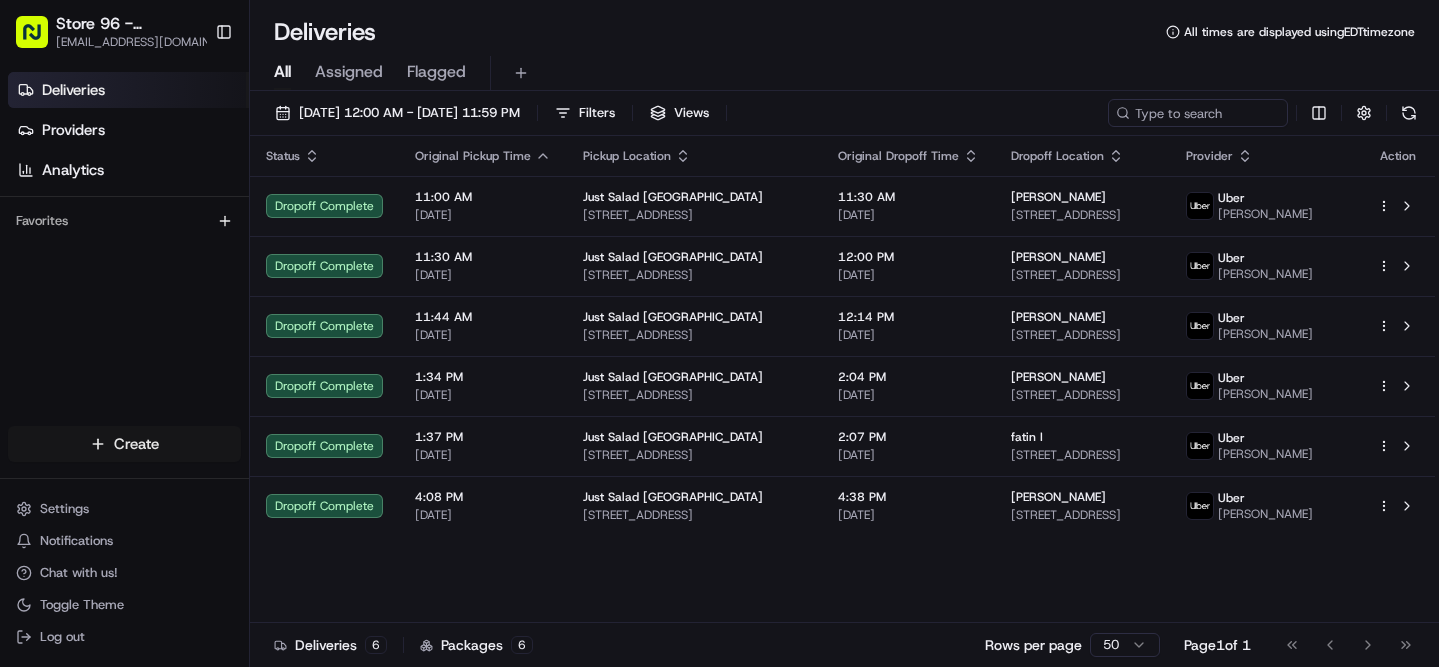 click on "Store 96 - [GEOGRAPHIC_DATA] (Just Salad) [EMAIL_ADDRESS][DOMAIN_NAME] Toggle Sidebar Deliveries Providers Analytics Favorites Main Menu Members & Organization Organization Users Roles Preferences Customization Tracking Orchestration Automations Locations Pickup Locations Dropoff Locations Billing Billing Refund Requests Integrations Notification Triggers Webhooks API Keys Request Logs Create Settings Notifications Chat with us! Toggle Theme Log out Deliveries All times are displayed using  EDT  timezone All Assigned Flagged [DATE] 12:00 AM - [DATE] 11:59 PM Filters Views Status Original Pickup Time Pickup Location Original Dropoff Time Dropoff Location Provider Action Dropoff Complete 11:00 AM [DATE] Just [GEOGRAPHIC_DATA] [STREET_ADDRESS] 11:30 AM [DATE] [PERSON_NAME] [STREET_ADDRESS] [PERSON_NAME] Dropoff Complete 11:30 AM [DATE] Just [GEOGRAPHIC_DATA] [STREET_ADDRESS] 12:00 PM [DATE] 6" at bounding box center [719, 333] 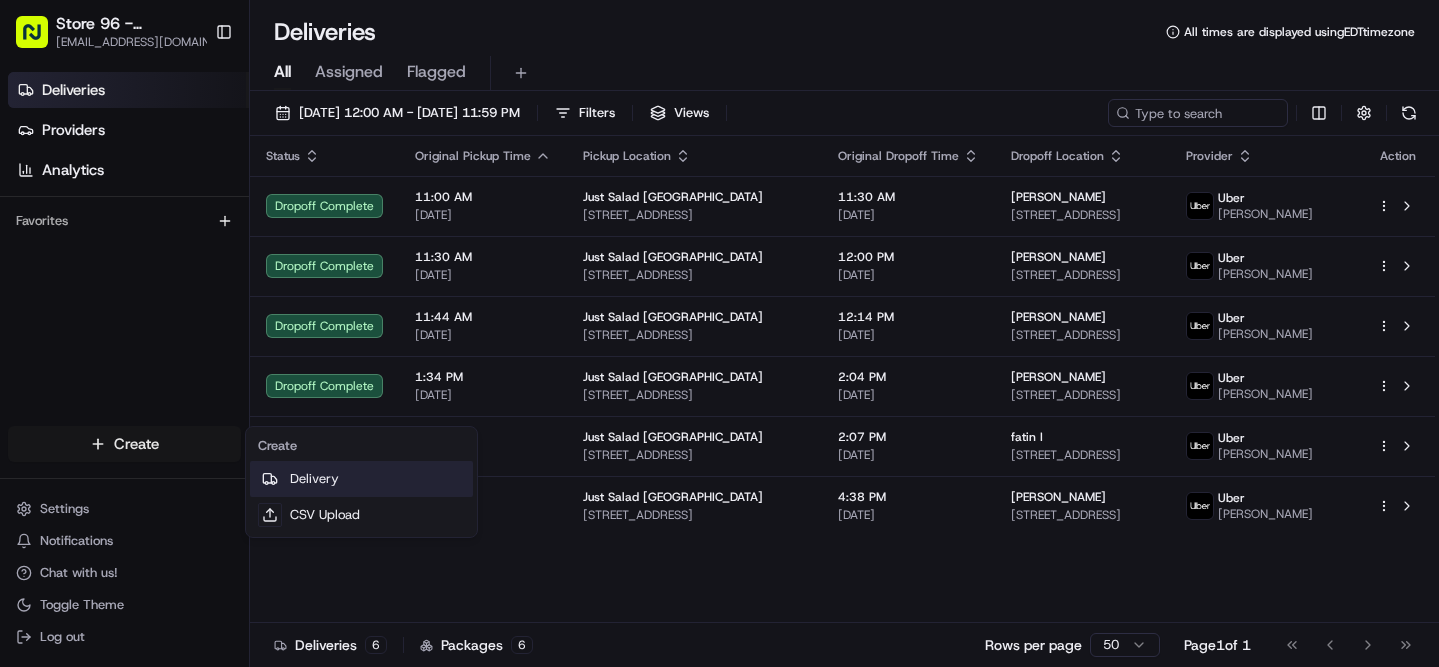 click on "Delivery" at bounding box center (361, 479) 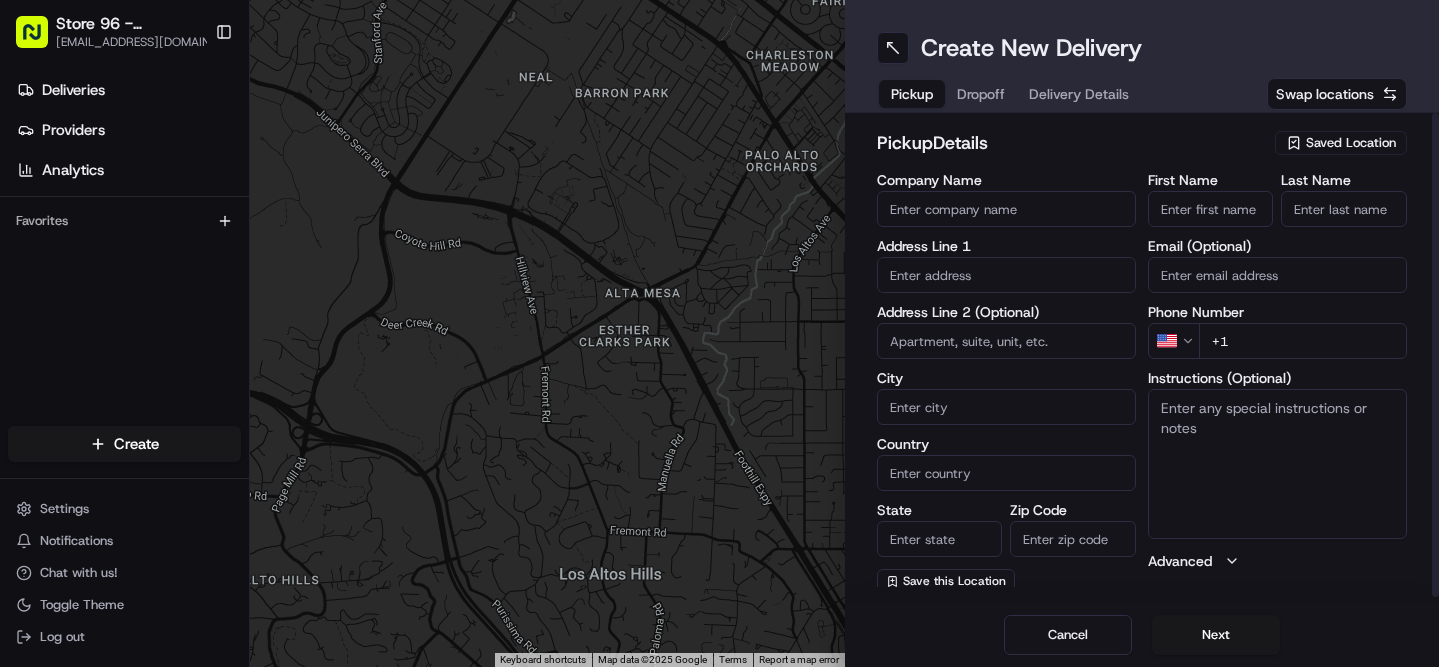 click on "Saved Location" at bounding box center (1351, 143) 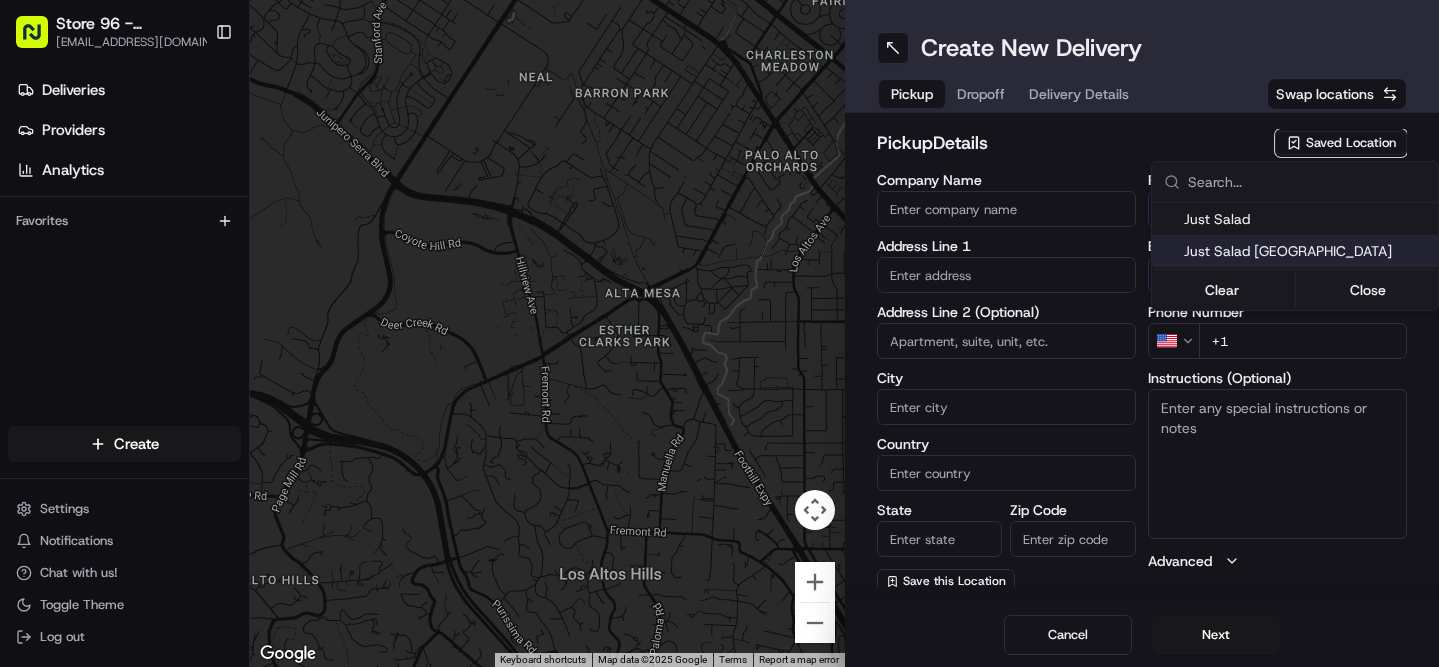 click on "Just Salad [GEOGRAPHIC_DATA]" at bounding box center [1307, 251] 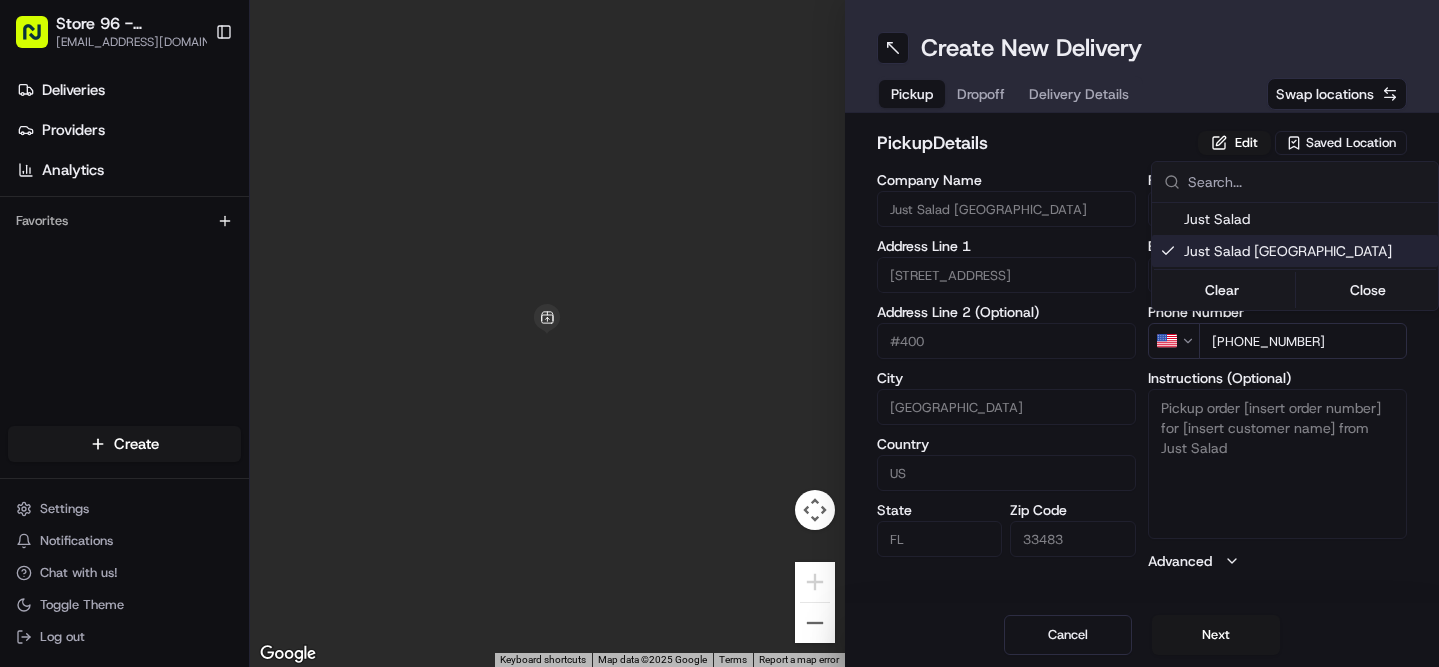 click on "Store 96 - [GEOGRAPHIC_DATA] (Just Salad) [EMAIL_ADDRESS][DOMAIN_NAME] Toggle Sidebar Deliveries Providers Analytics Favorites Main Menu Members & Organization Organization Users Roles Preferences Customization Tracking Orchestration Automations Locations Pickup Locations Dropoff Locations Billing Billing Refund Requests Integrations Notification Triggers Webhooks API Keys Request Logs Create Settings Notifications Chat with us! Toggle Theme Log out ← Move left → Move right ↑ Move up ↓ Move down + Zoom in - Zoom out Home Jump left by 75% End Jump right by 75% Page Up Jump up by 75% Page Down Jump down by 75% Keyboard shortcuts Map Data Map data ©2025 Google Map data ©2025 Google 2 m  Click to toggle between metric and imperial units Terms Report a map error Create New Delivery Pickup Dropoff Delivery Details Swap locations pickup  Details  Edit Saved Location Company Name Just Salad Delray Beach Address Line 1 [STREET_ADDRESS] Address Line 2 (Optional) [GEOGRAPHIC_DATA] [GEOGRAPHIC_DATA] State [US_STATE]" at bounding box center (719, 333) 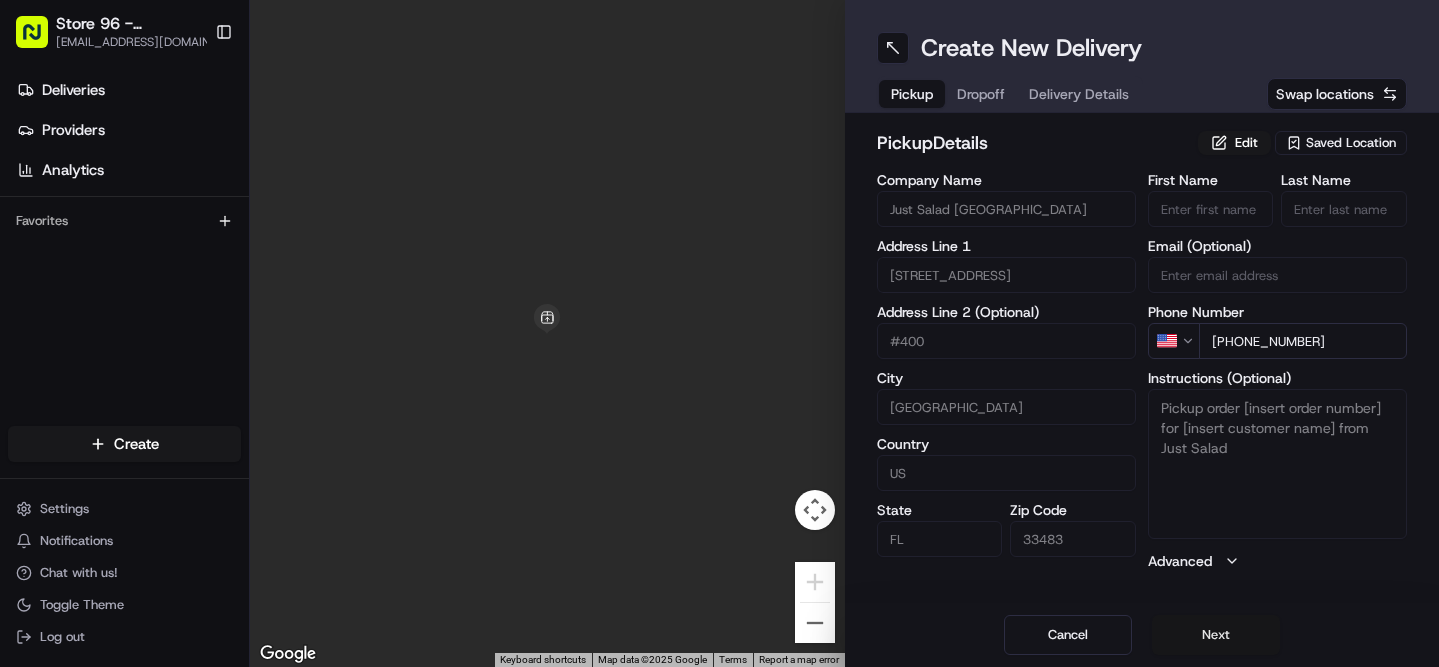 click on "Next" at bounding box center (1216, 635) 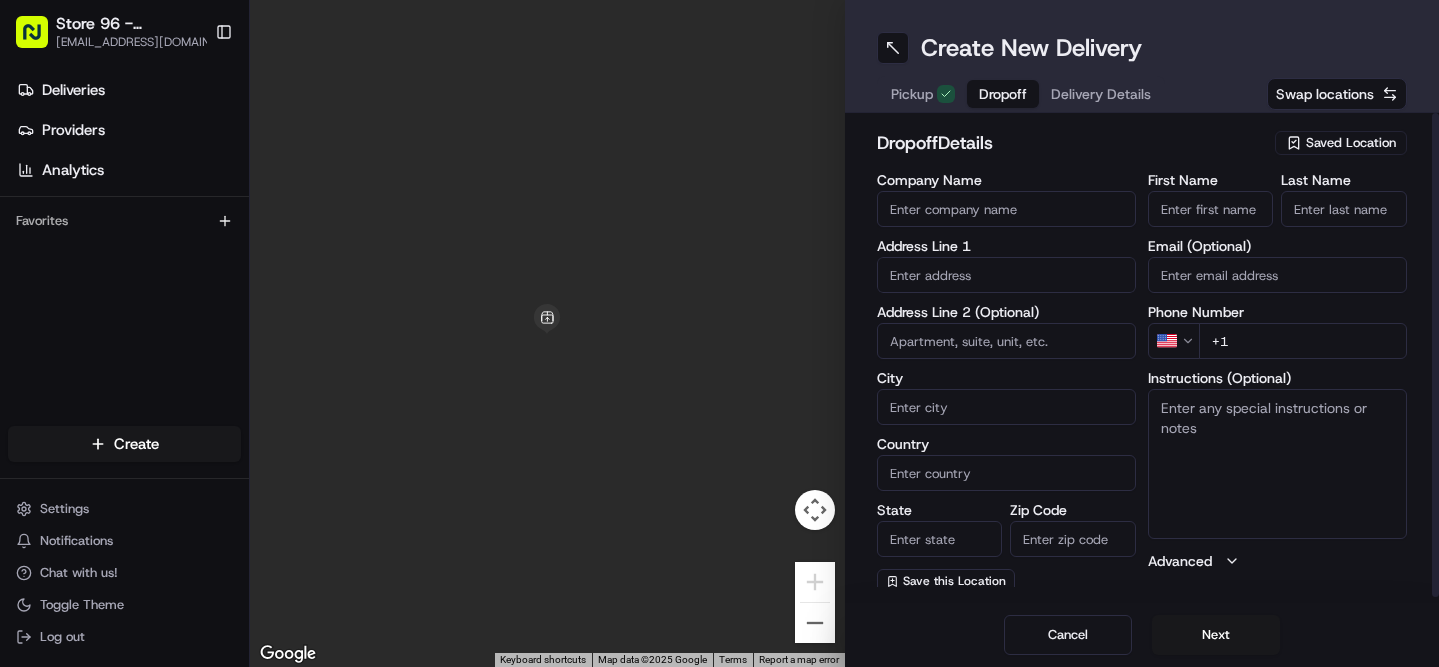 click on "First Name" at bounding box center [1211, 209] 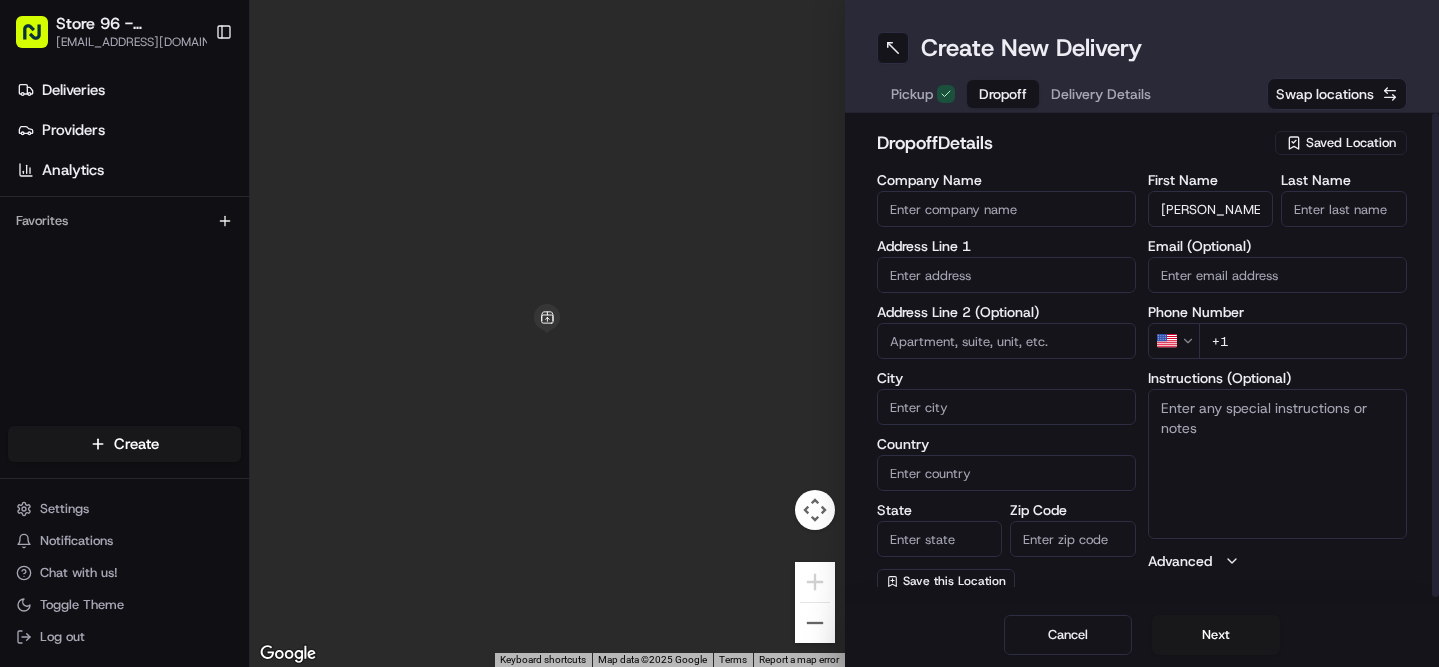 type on "[PERSON_NAME]" 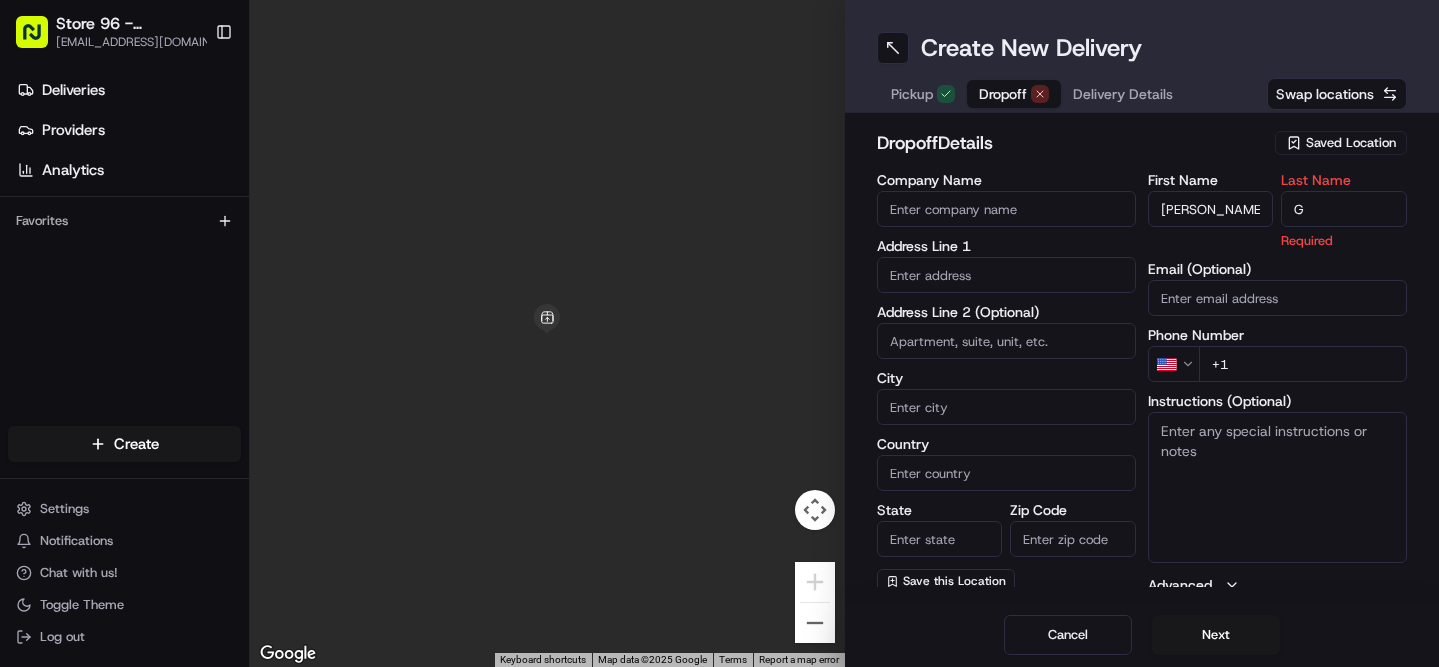 type on "G" 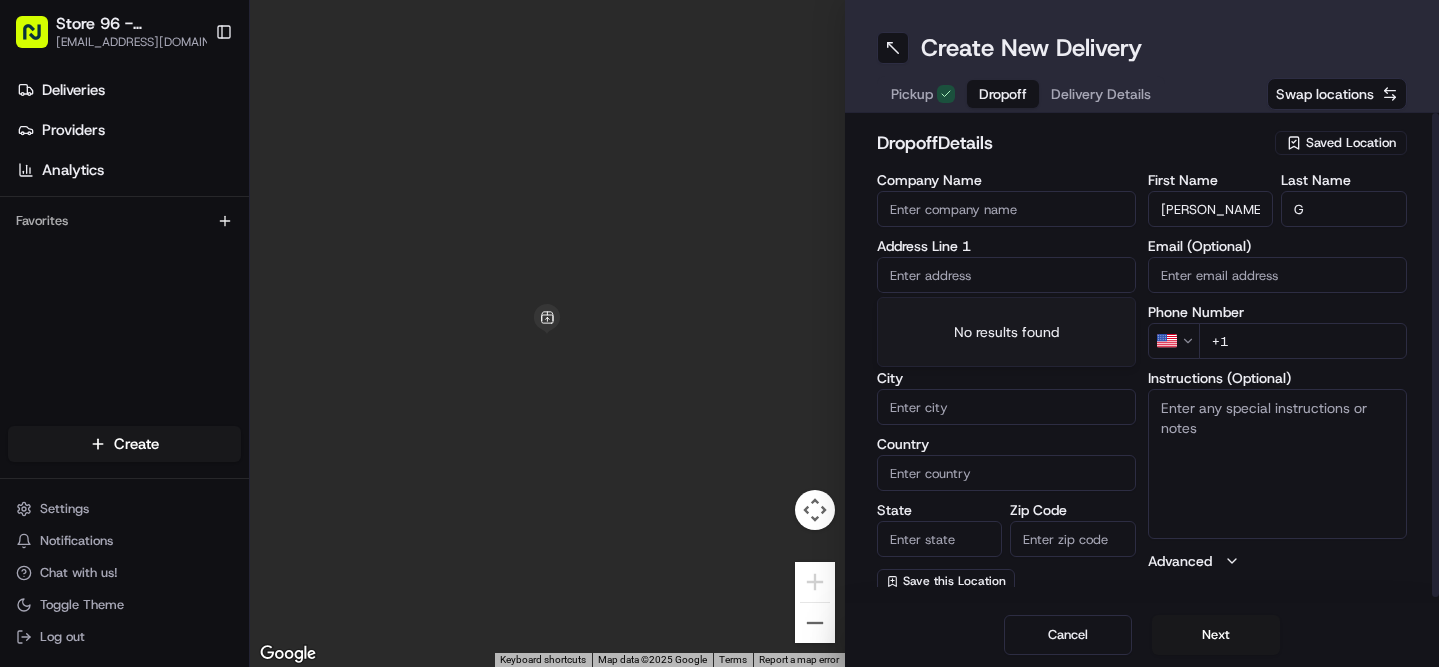 click at bounding box center [1006, 275] 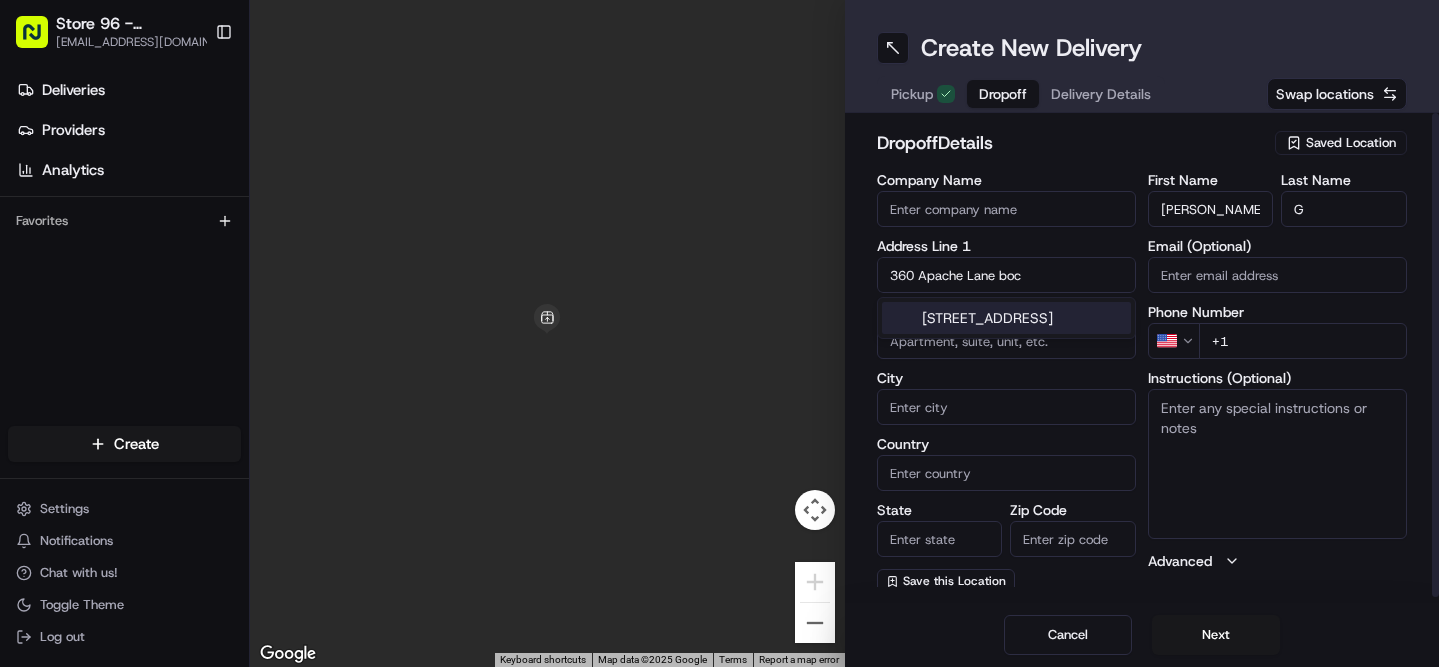 click on "[STREET_ADDRESS]" at bounding box center (1006, 318) 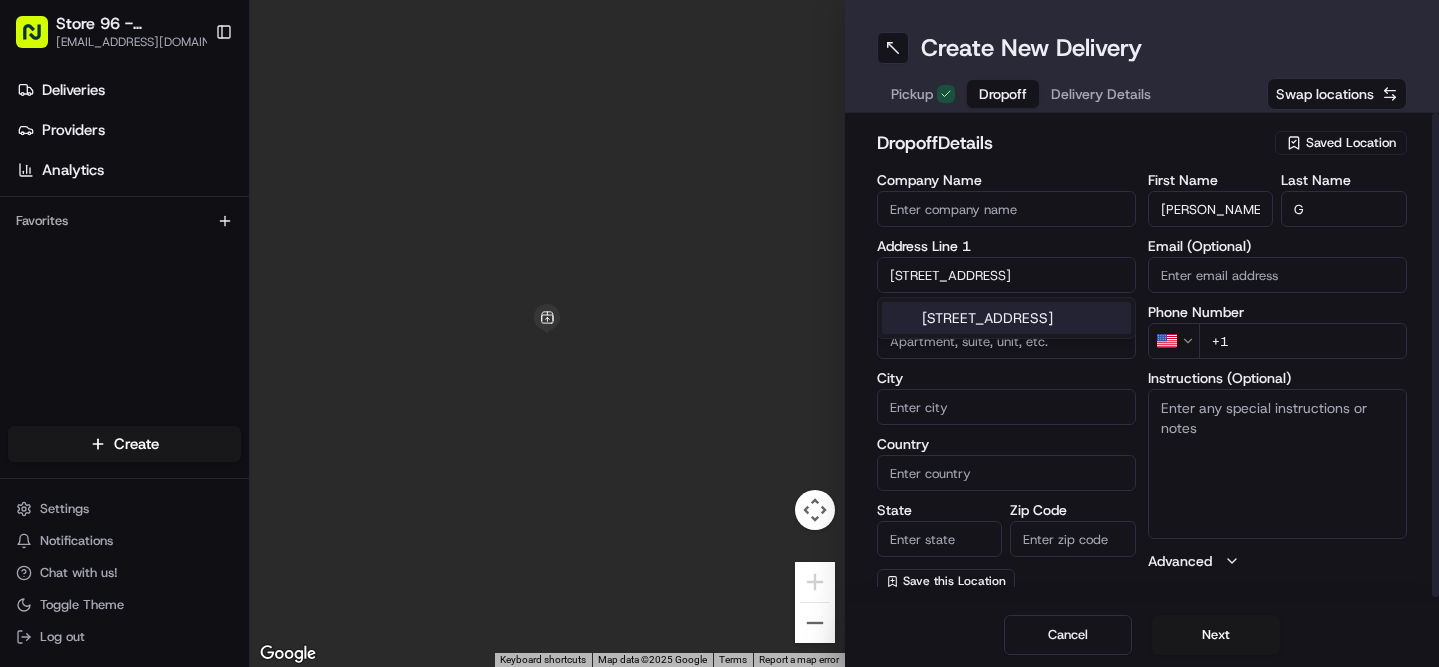 type on "[STREET_ADDRESS]" 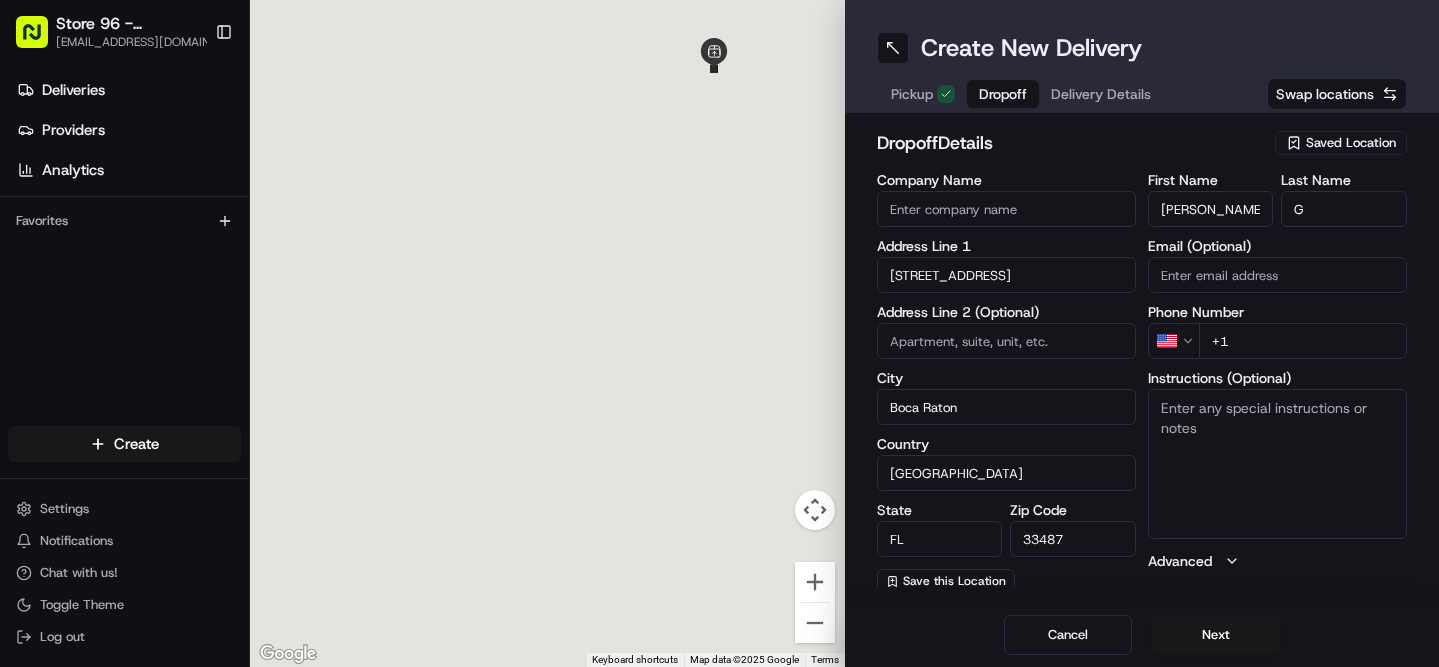 type on "[STREET_ADDRESS]" 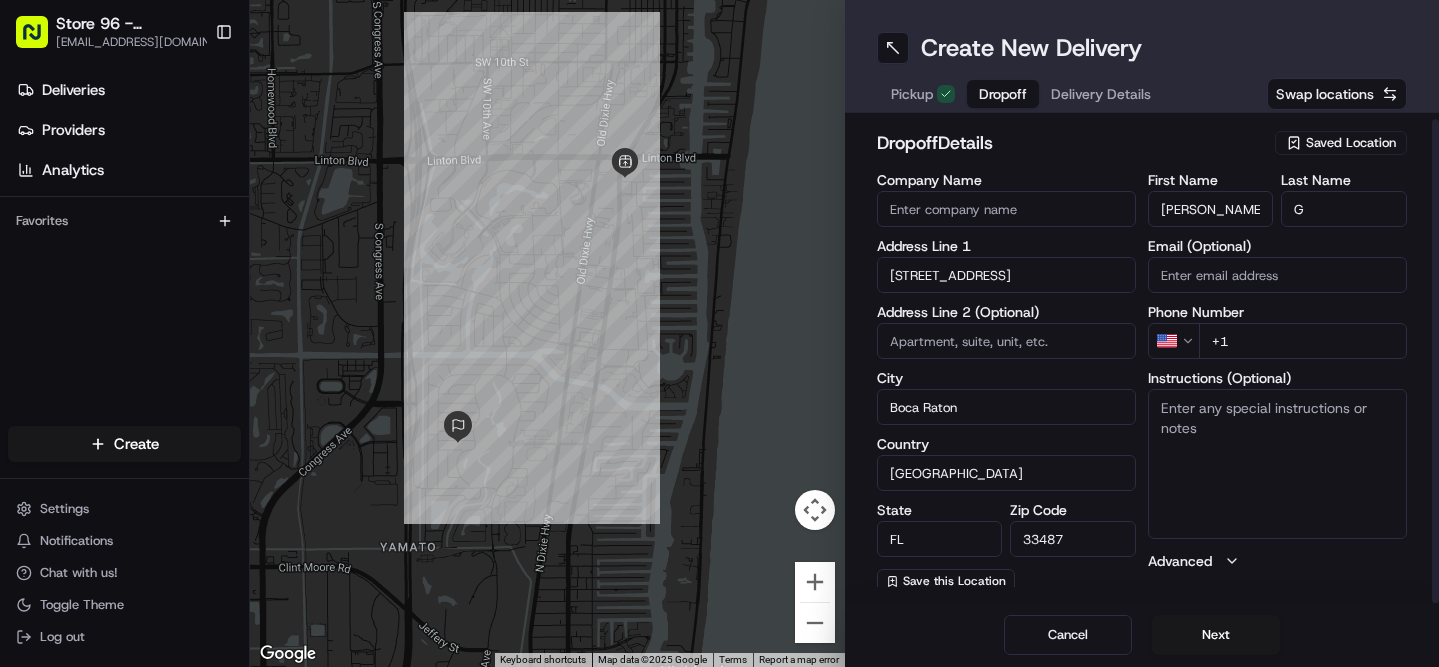 scroll, scrollTop: 6, scrollLeft: 0, axis: vertical 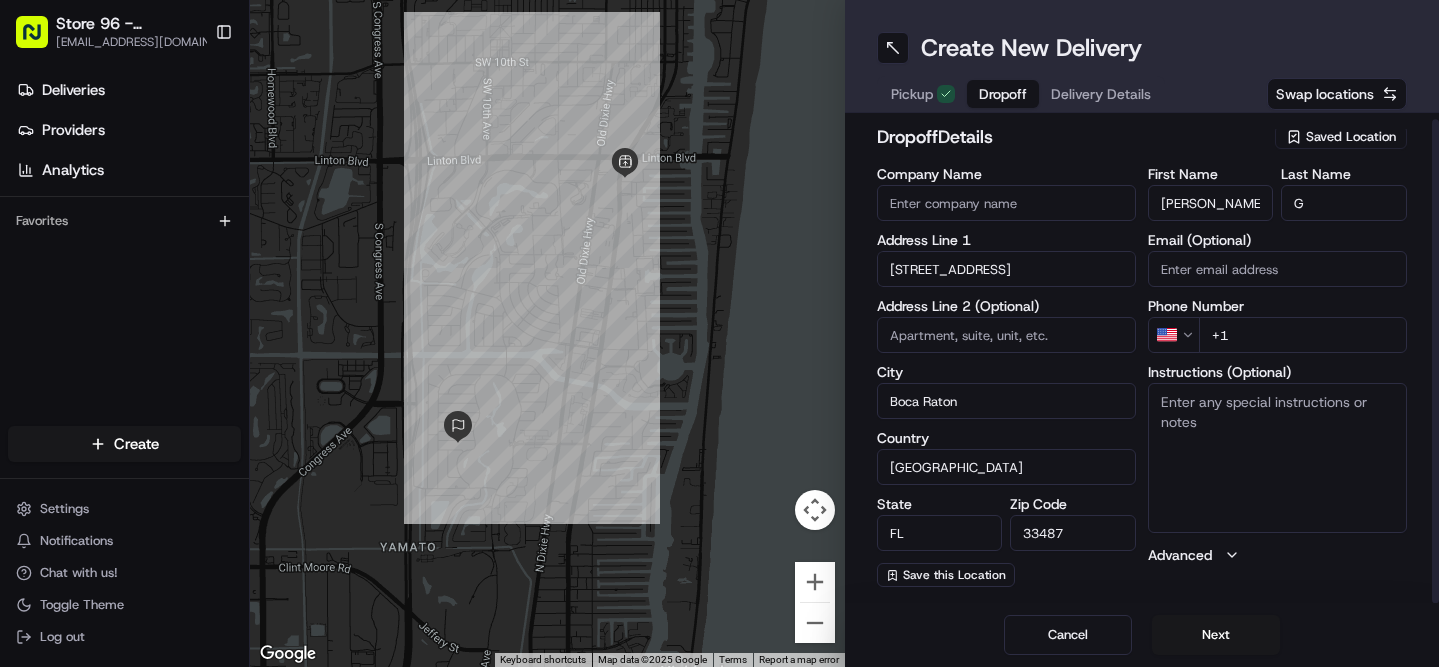 click on "Instructions (Optional)" at bounding box center (1277, 458) 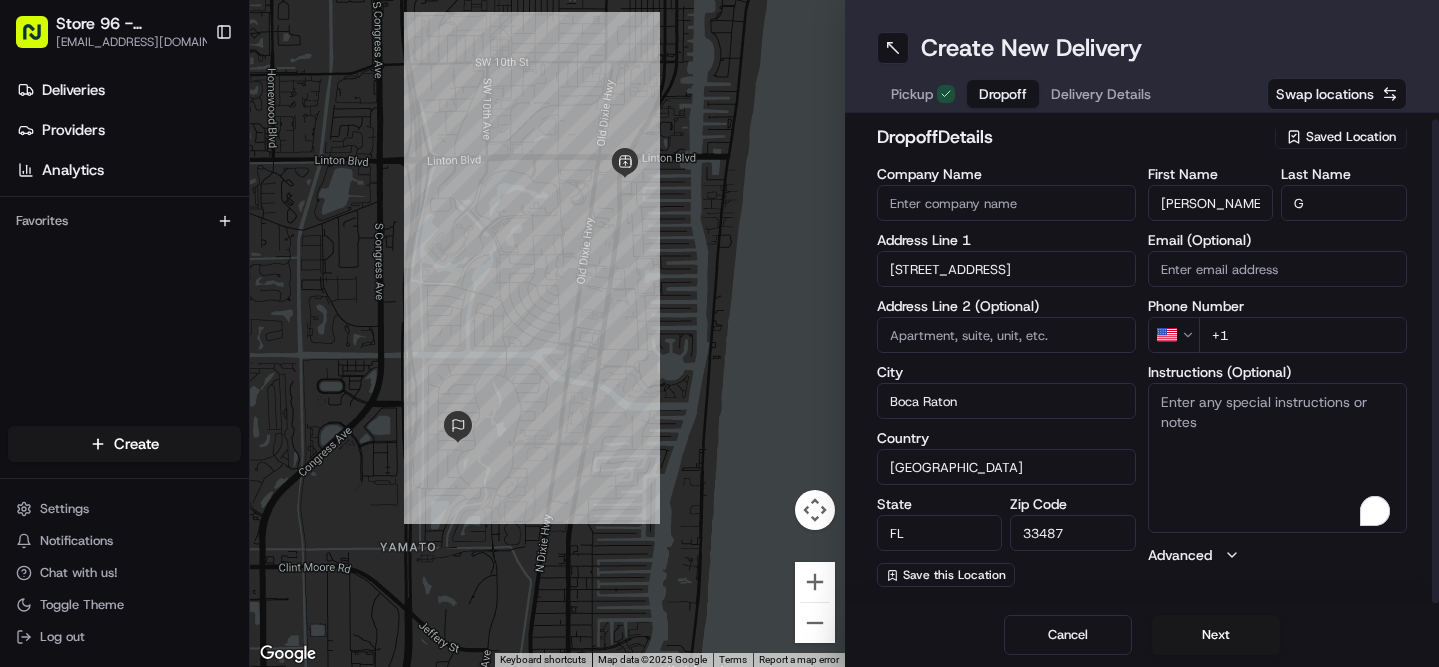 scroll, scrollTop: 6, scrollLeft: 0, axis: vertical 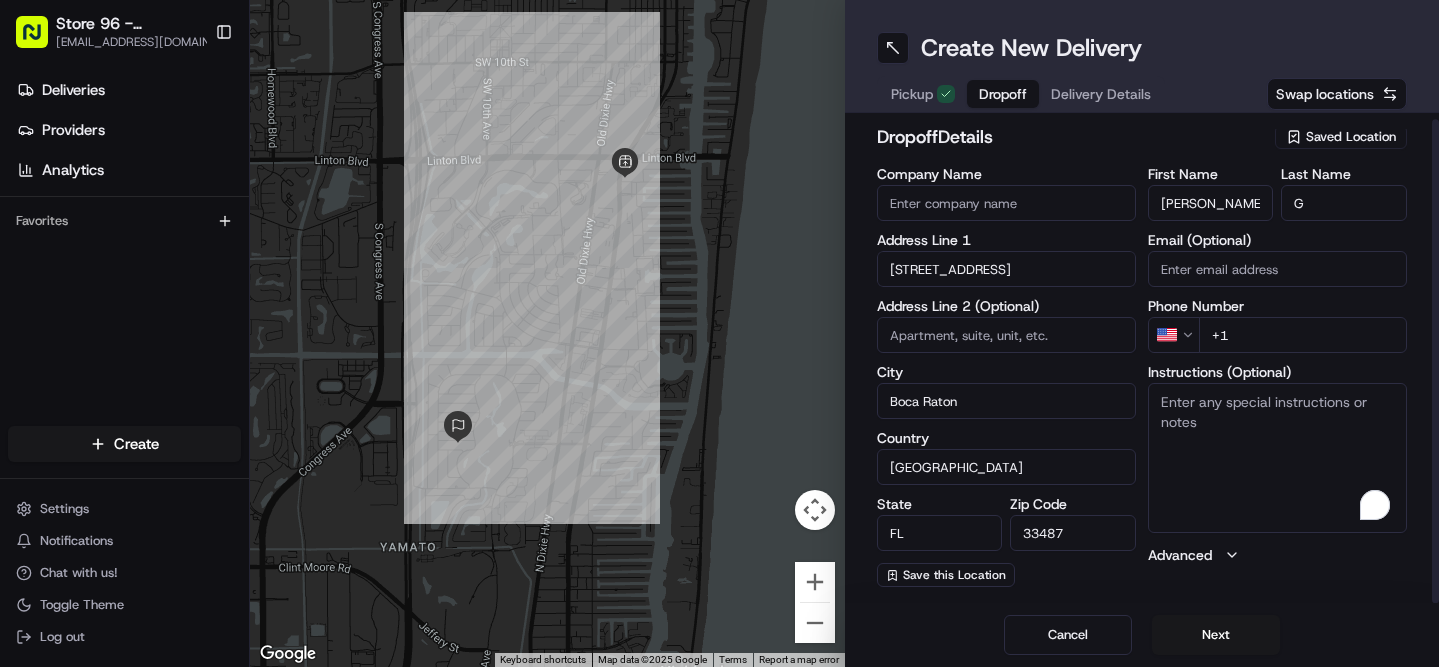 click on "+1" at bounding box center (1303, 335) 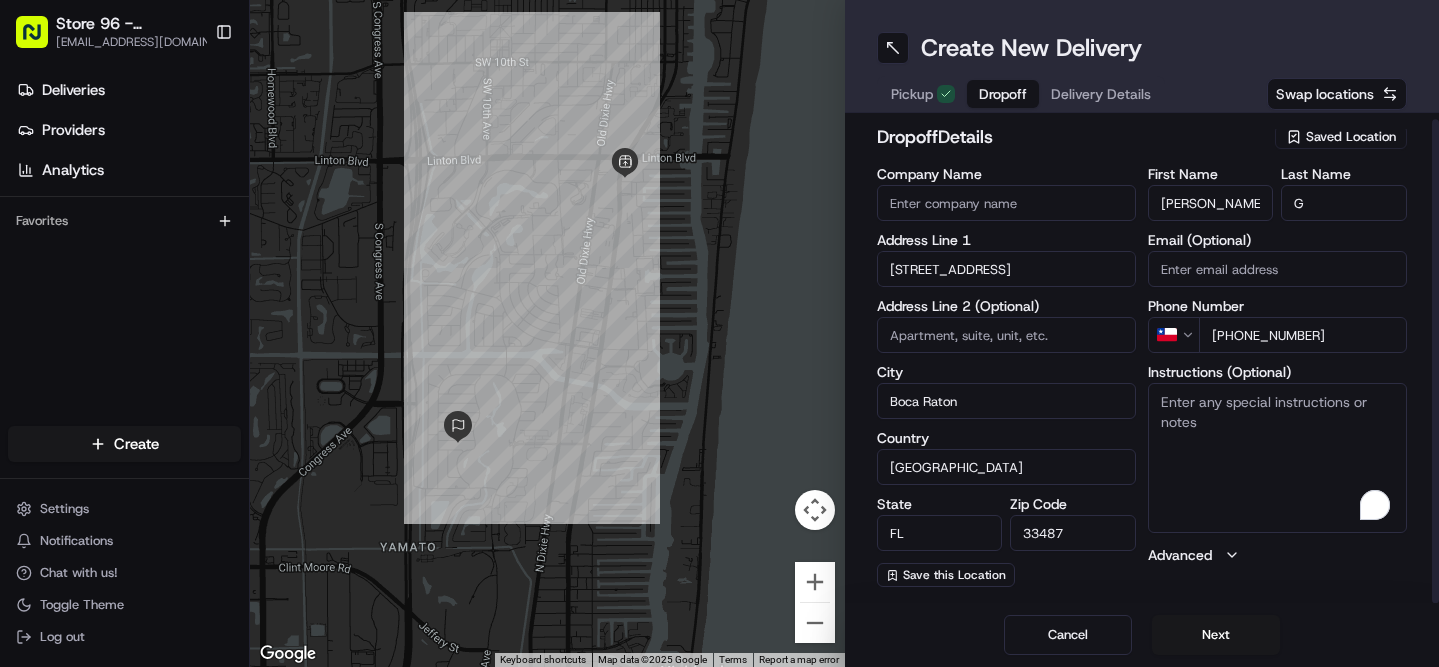 click on "[PHONE_NUMBER]" at bounding box center (1303, 335) 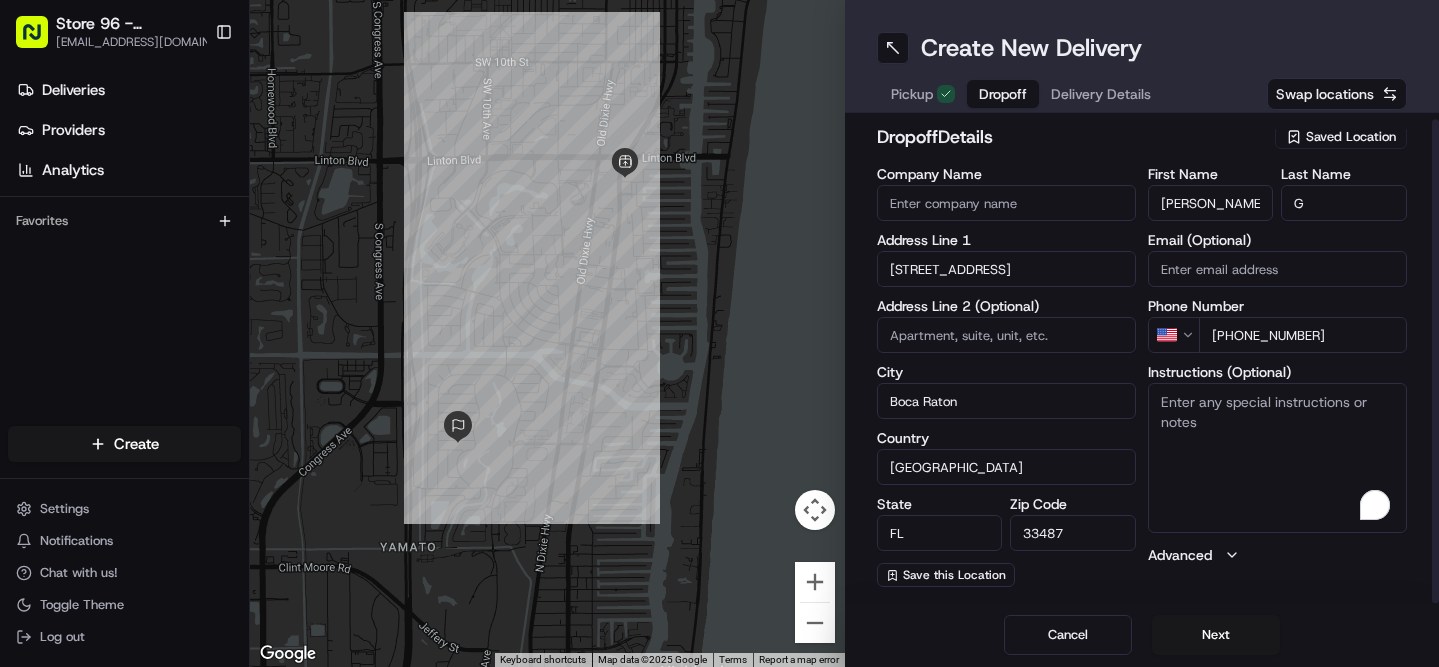 type on "[PHONE_NUMBER]" 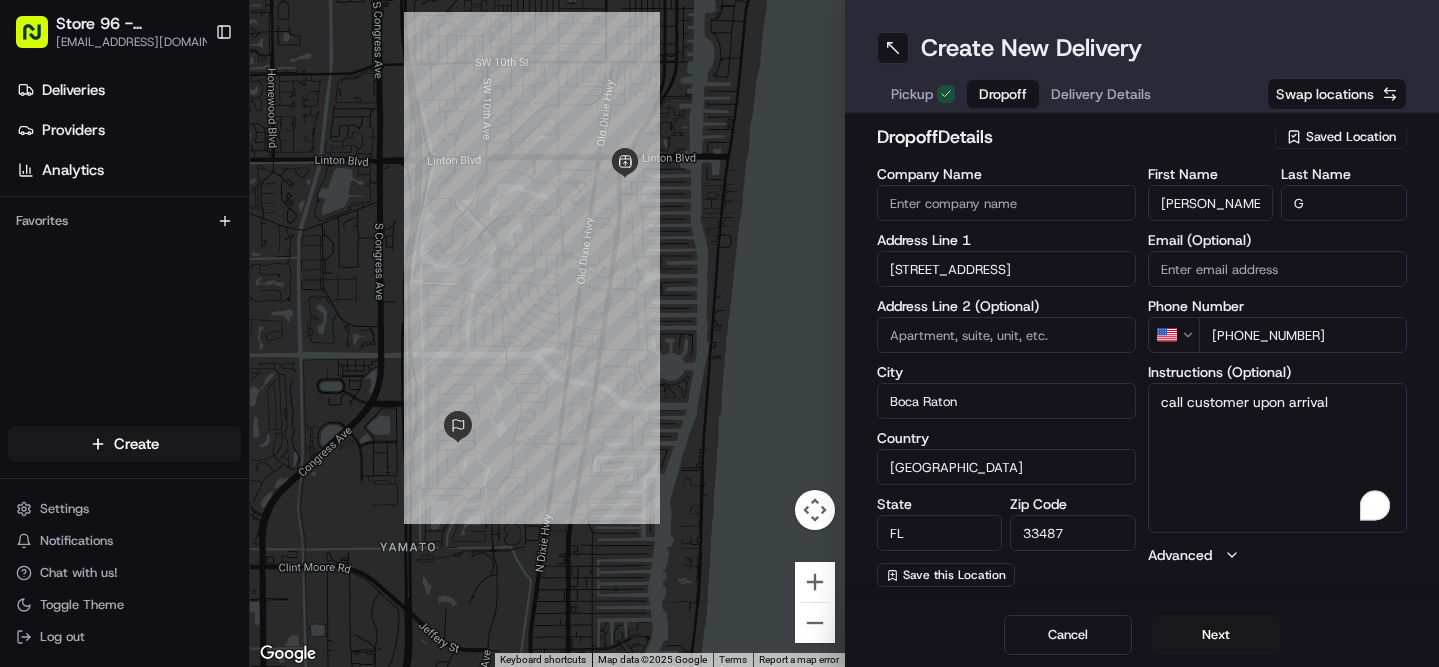 type on "call customer upon arrival" 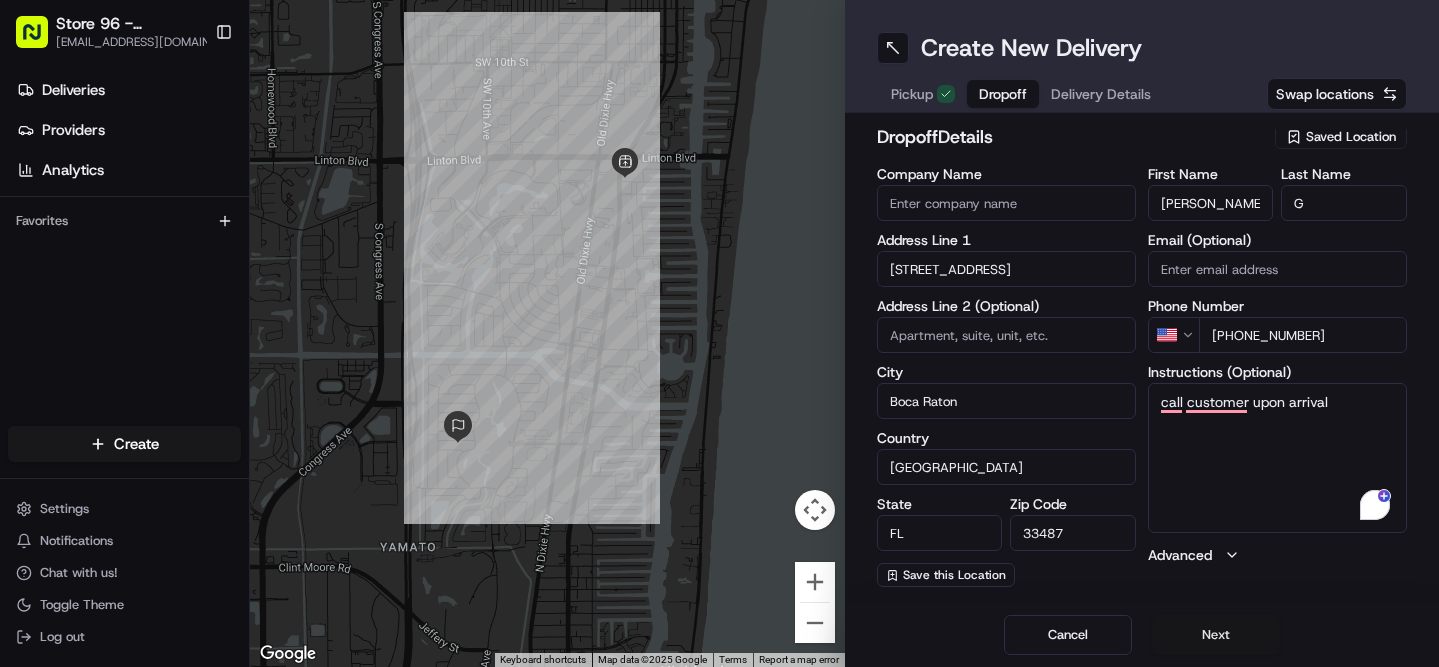 click on "Next" at bounding box center (1216, 635) 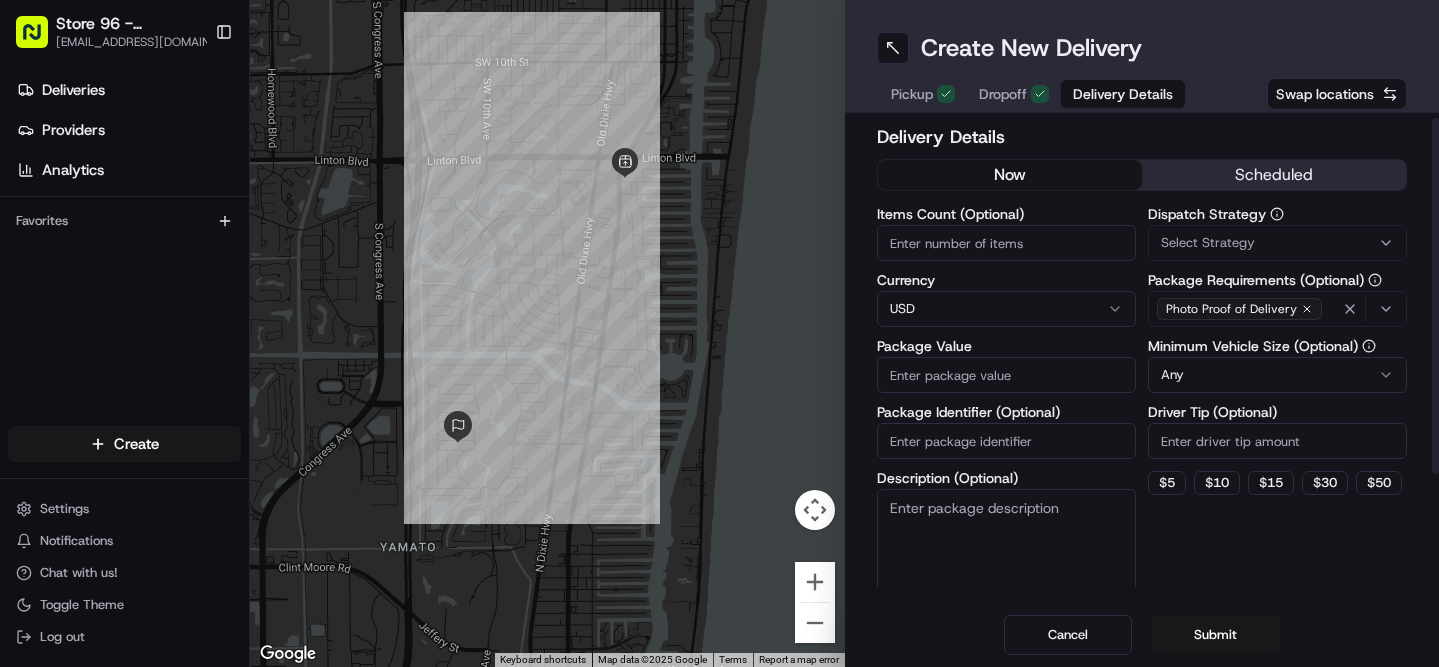 click on "Dropoff" at bounding box center (1003, 94) 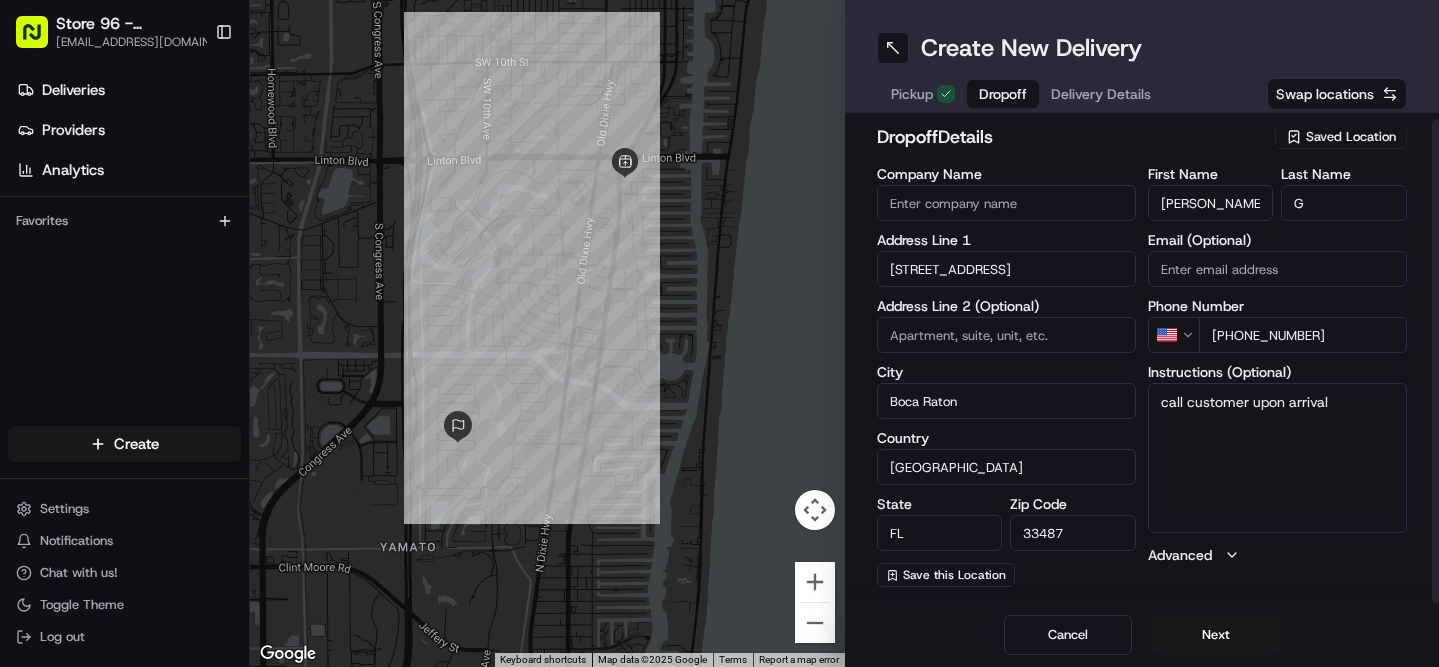 click on "call customer upon arrival" at bounding box center [1277, 458] 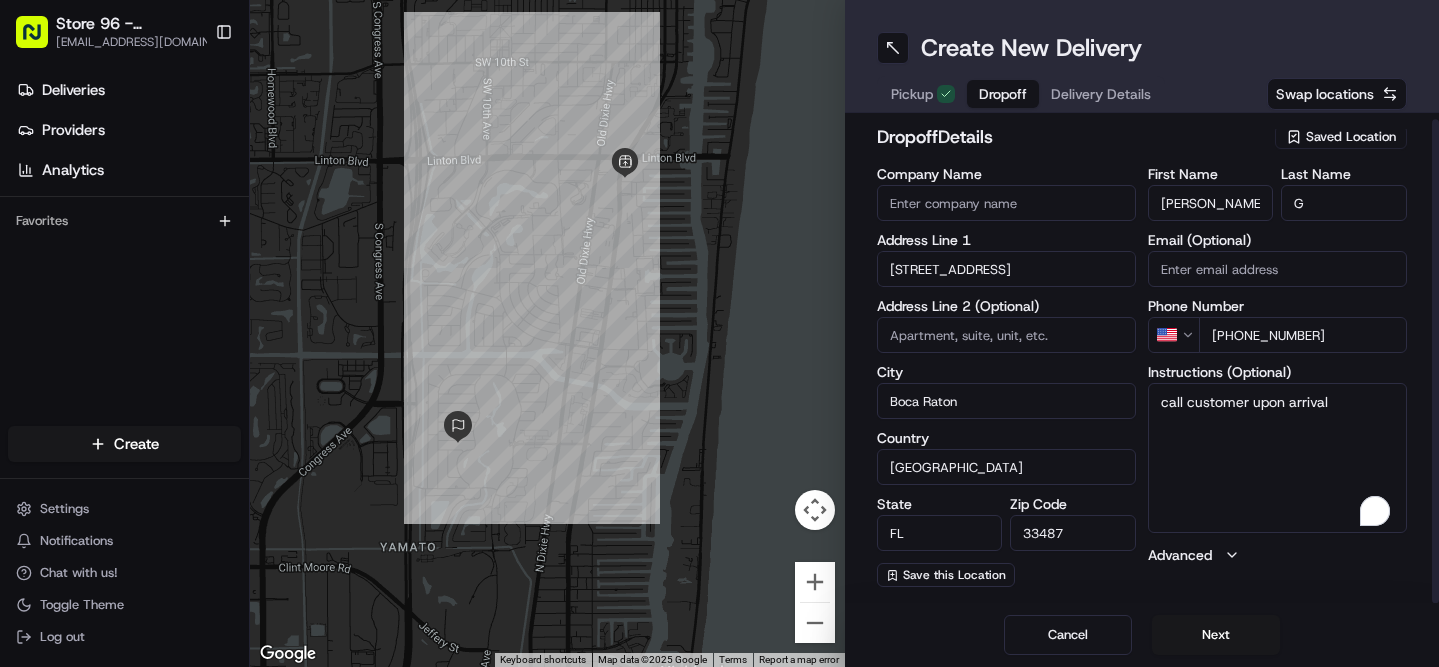 scroll, scrollTop: 6, scrollLeft: 0, axis: vertical 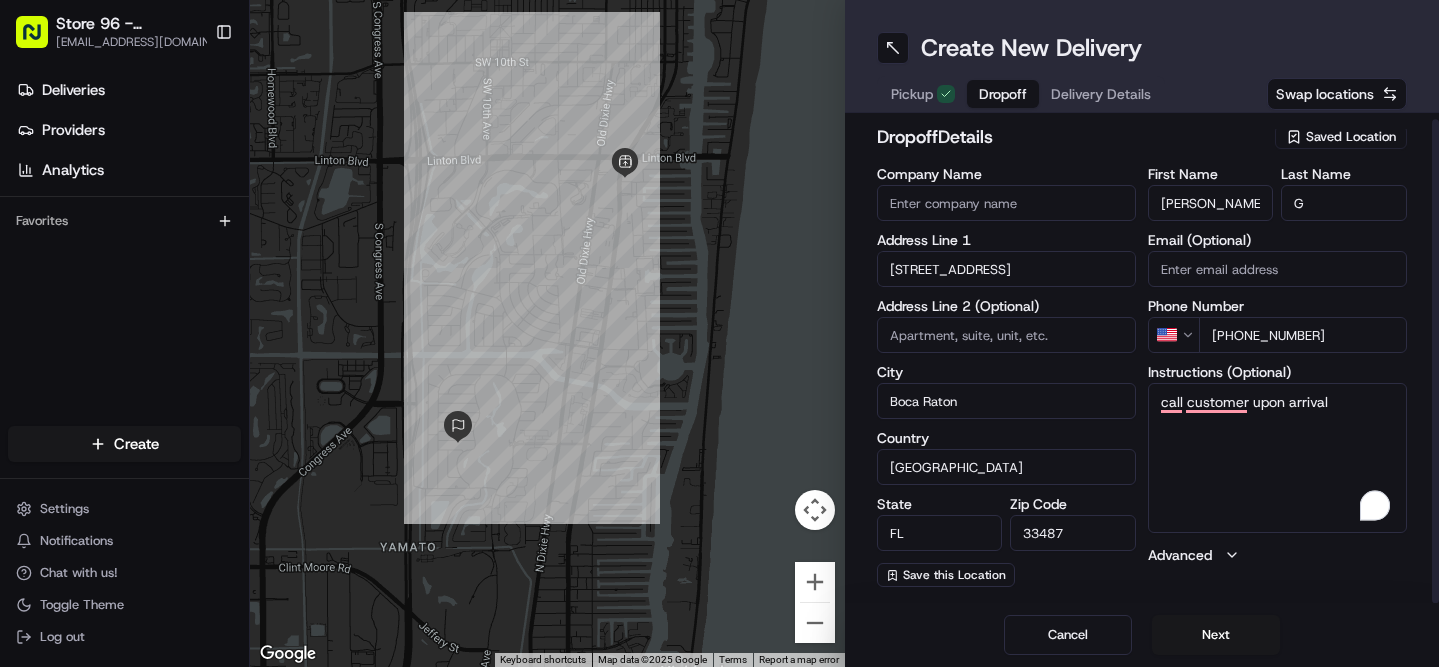 paste on "12907419" 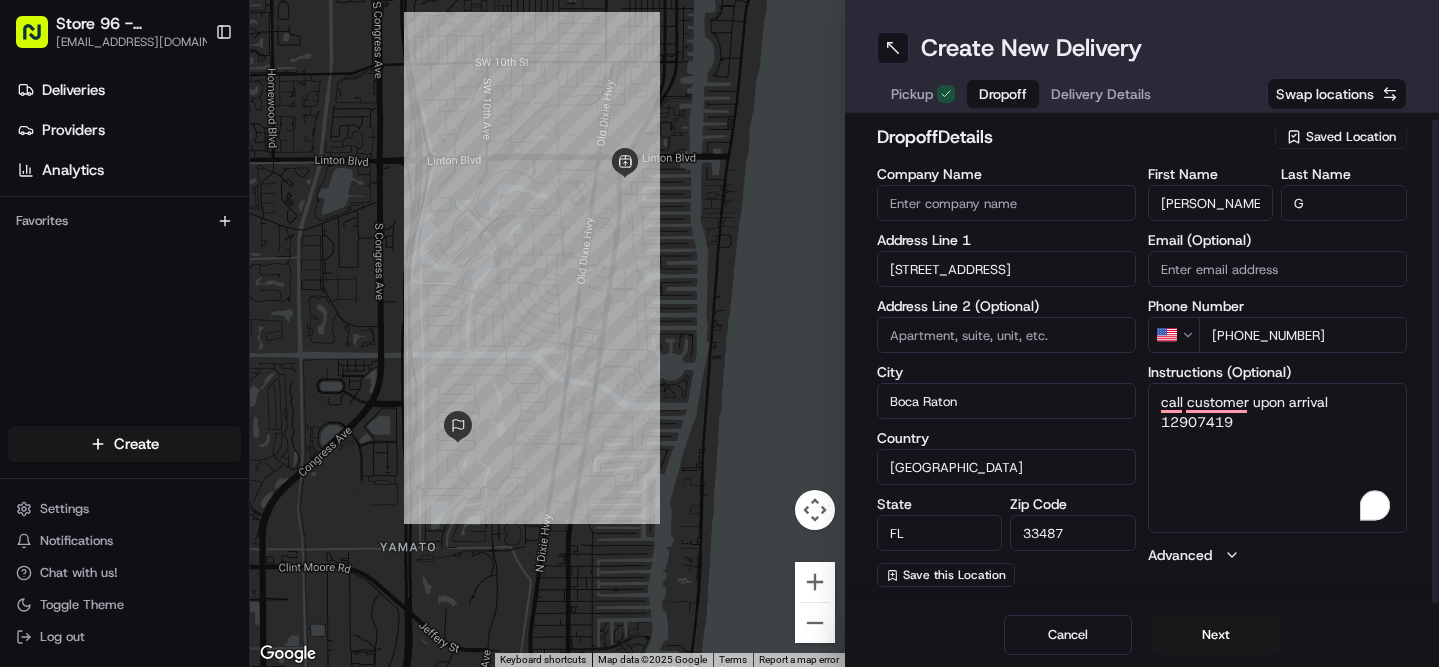 drag, startPoint x: 1225, startPoint y: 346, endPoint x: 1323, endPoint y: 340, distance: 98.1835 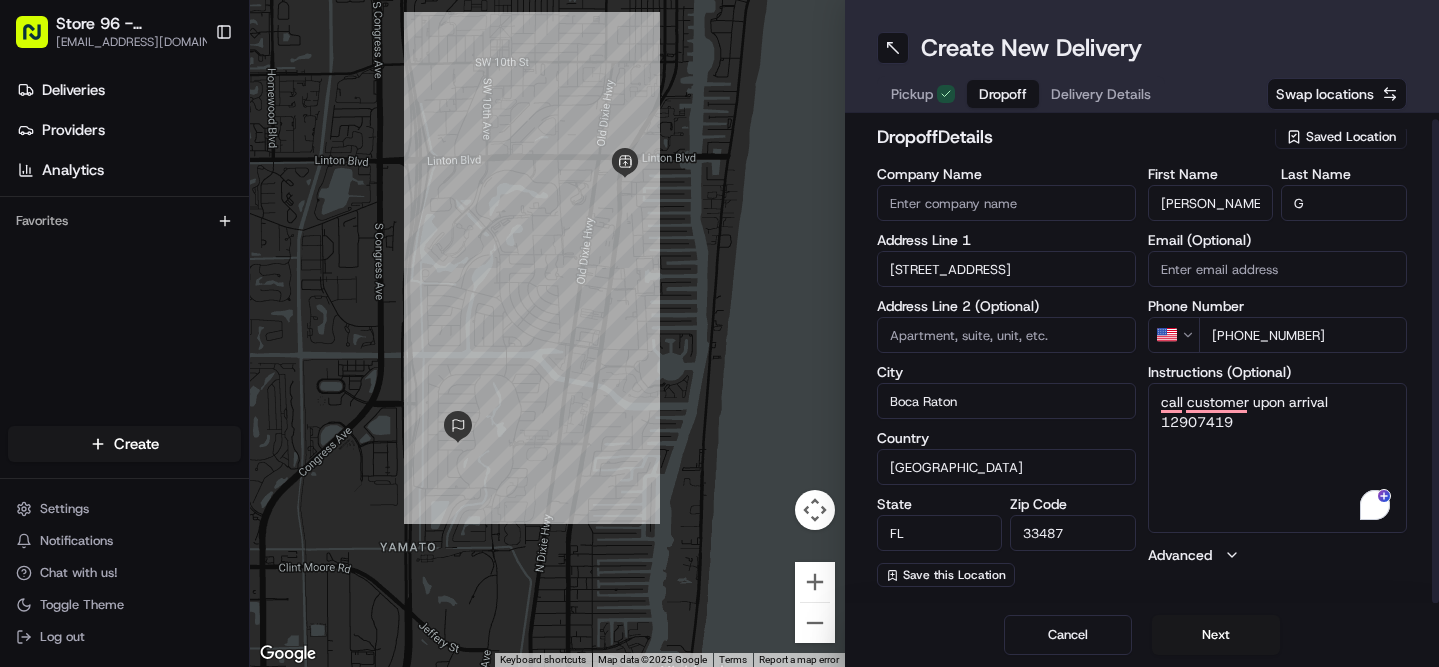 drag, startPoint x: 1244, startPoint y: 424, endPoint x: 1147, endPoint y: 426, distance: 97.020615 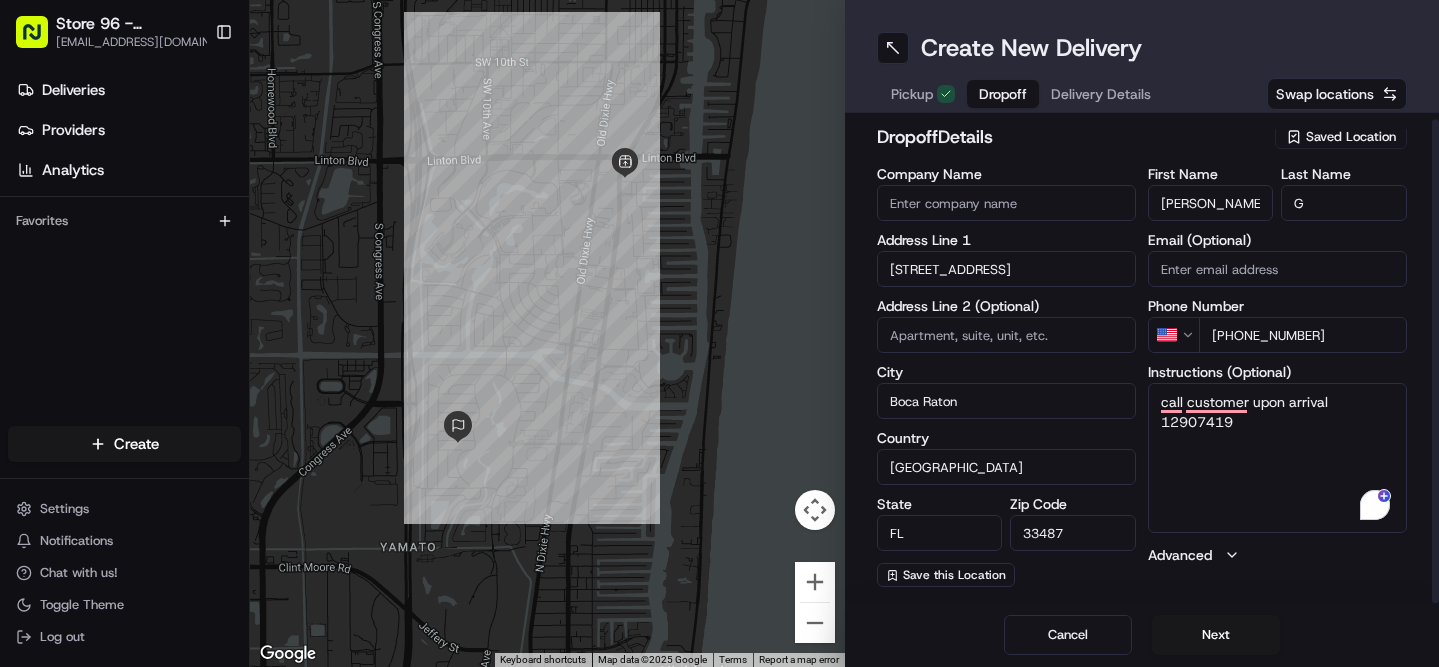 click on "call customer upon arrival 12907419" at bounding box center (1277, 458) 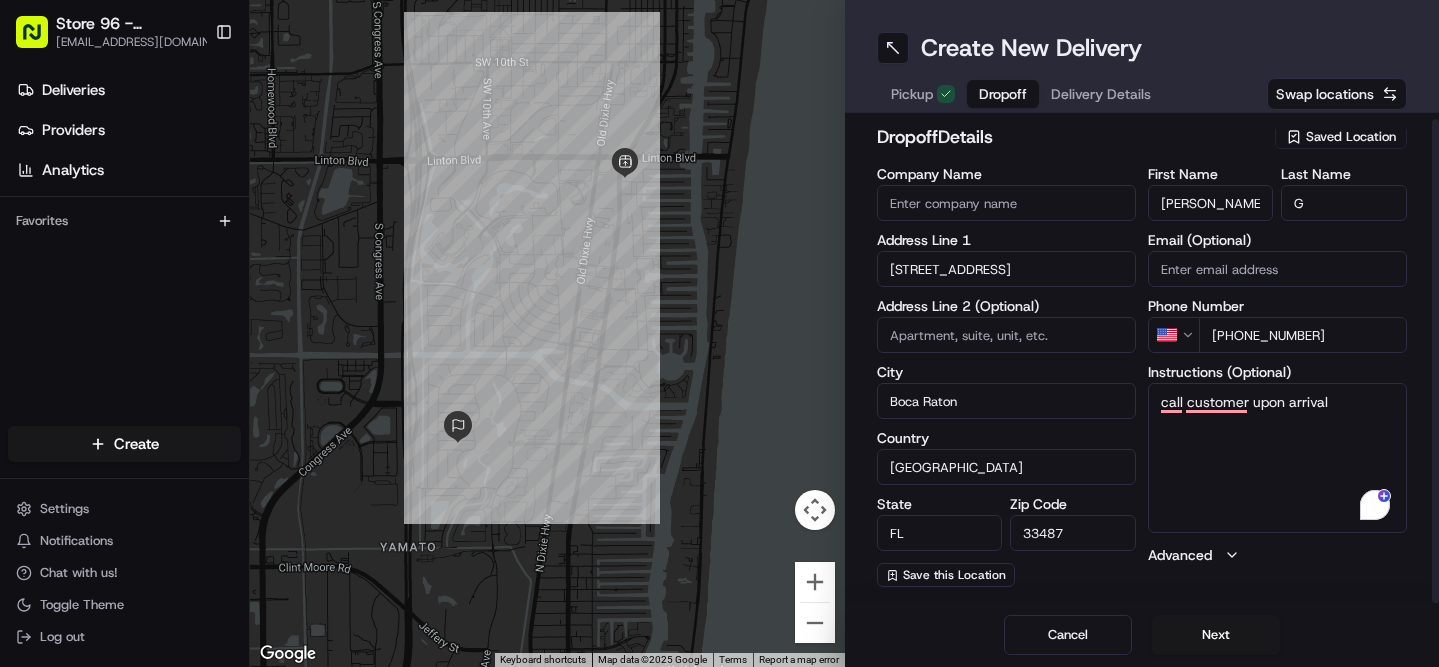 paste on "[PHONE_NUMBER]" 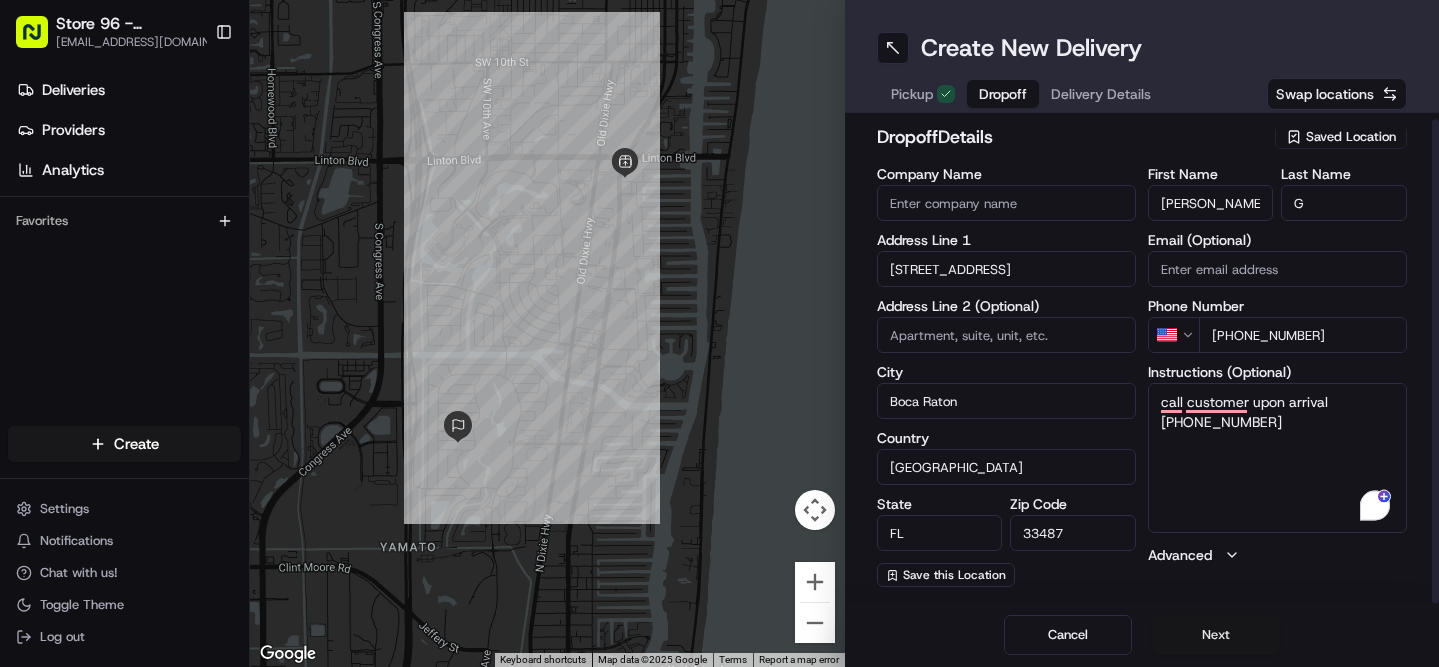 type on "call customer upon arrival  [PHONE_NUMBER]" 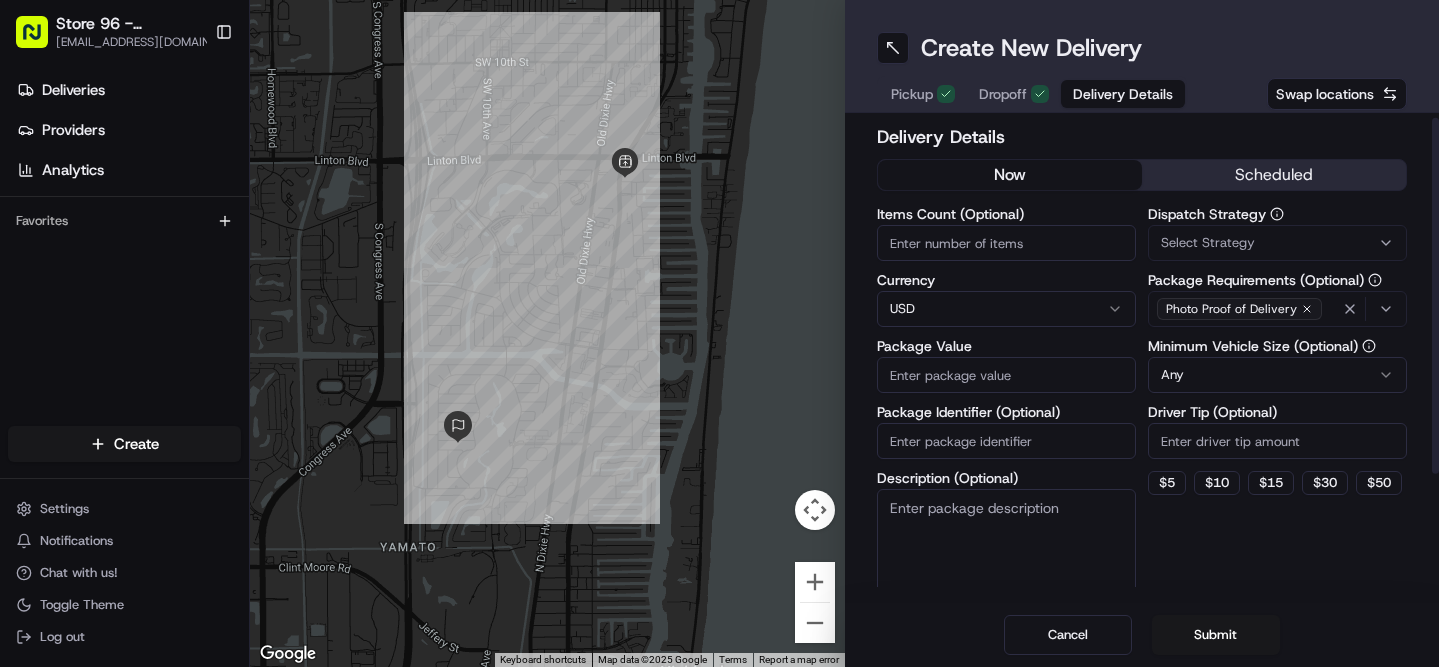 click on "Items Count (Optional)" at bounding box center (1006, 243) 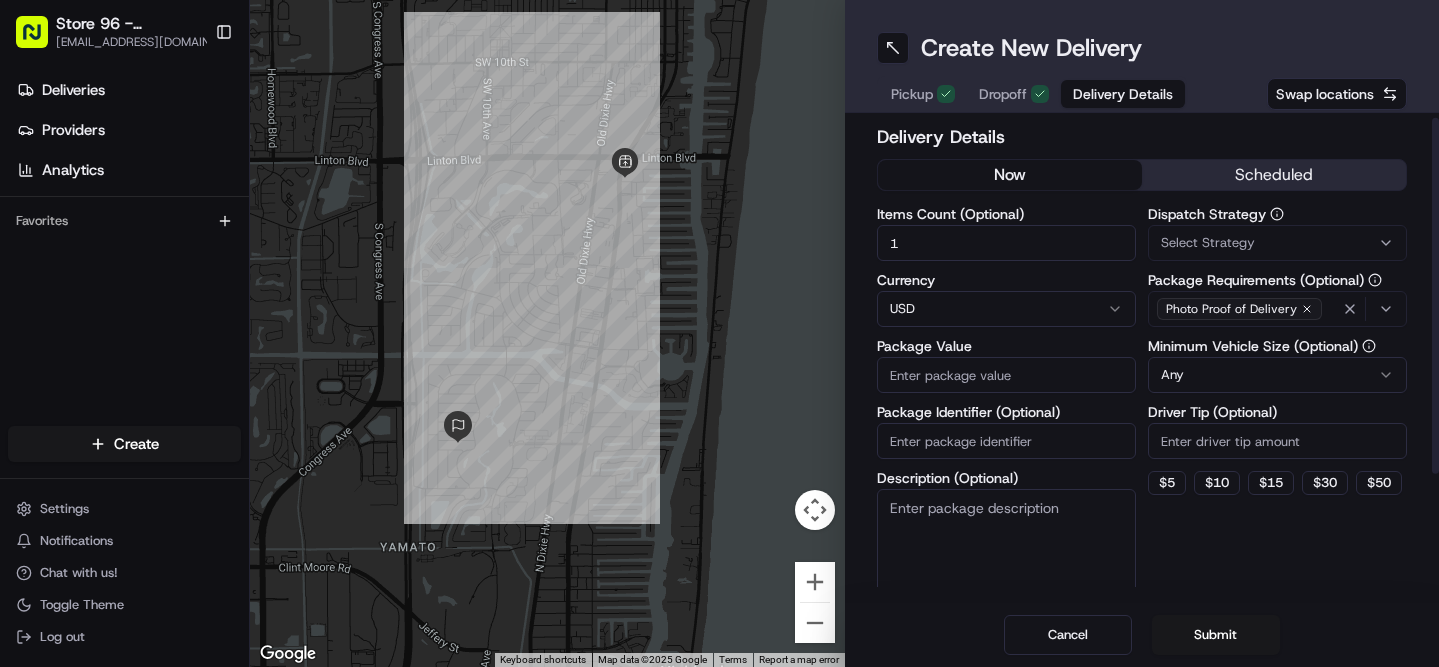 type on "1" 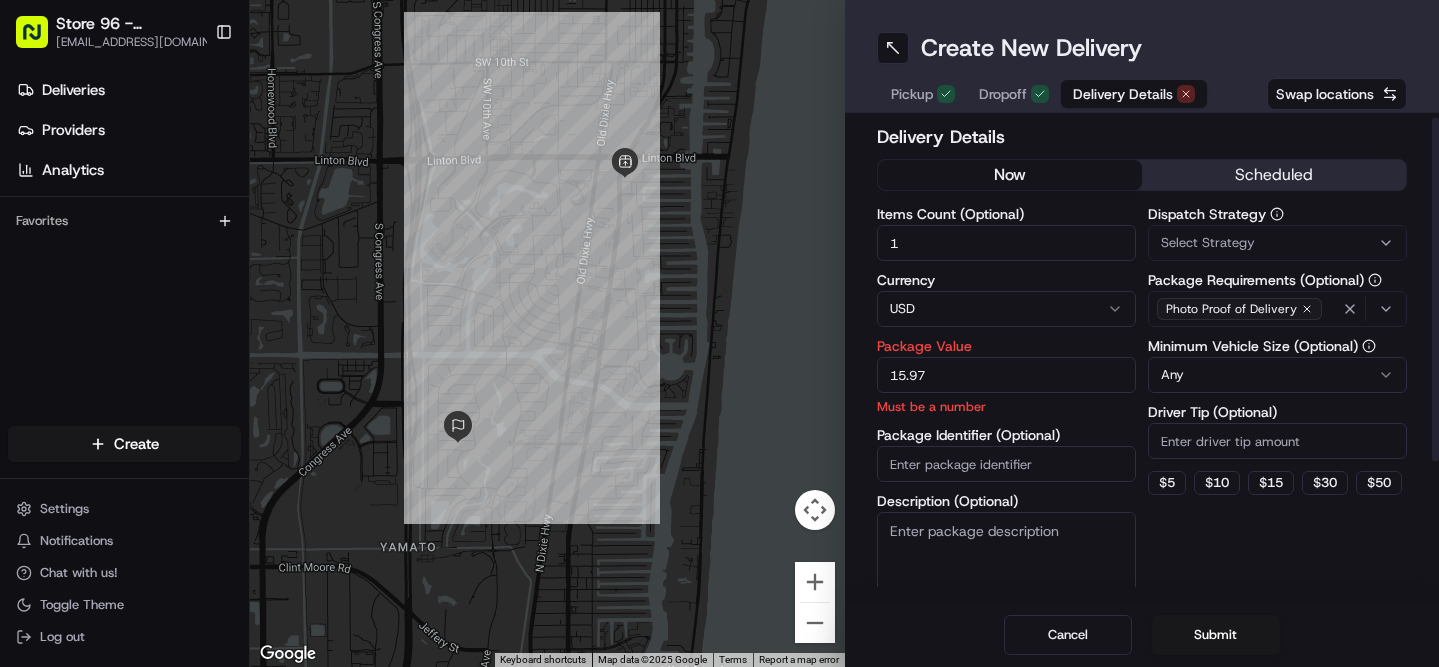 type on "15.97" 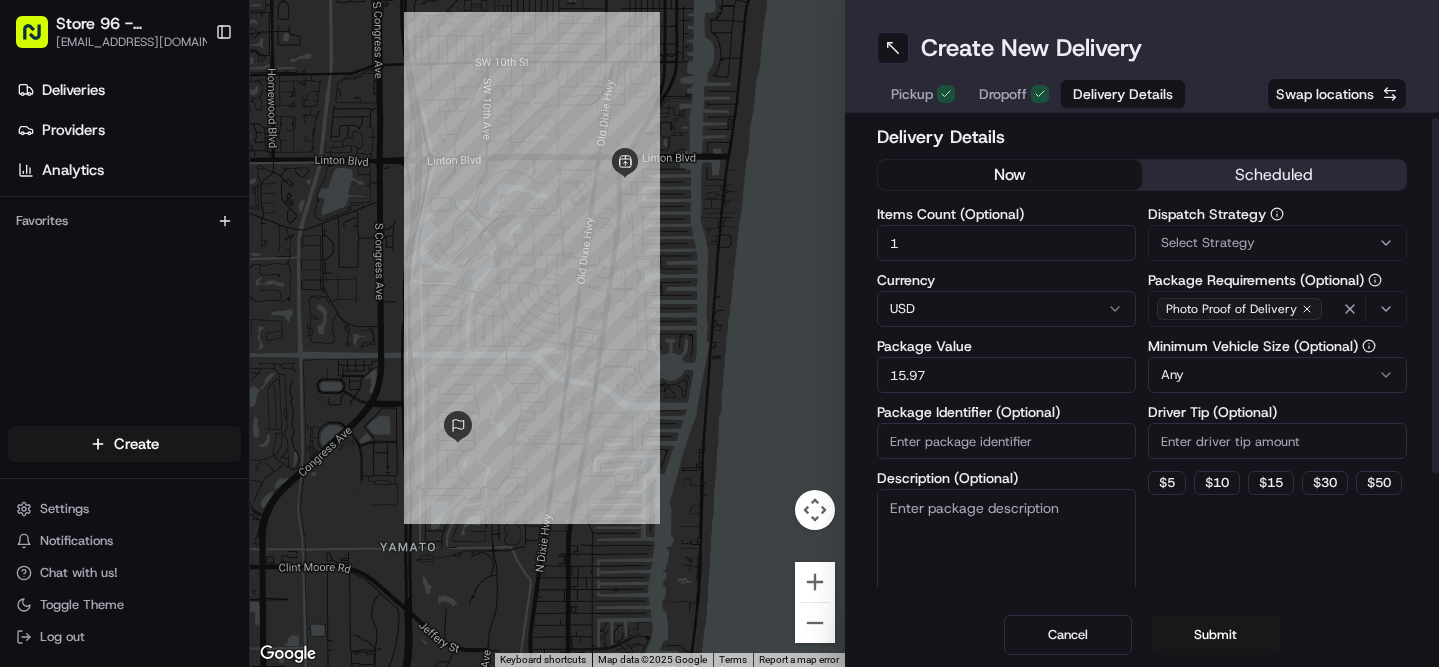 click on "Package Identifier (Optional)" at bounding box center [1006, 441] 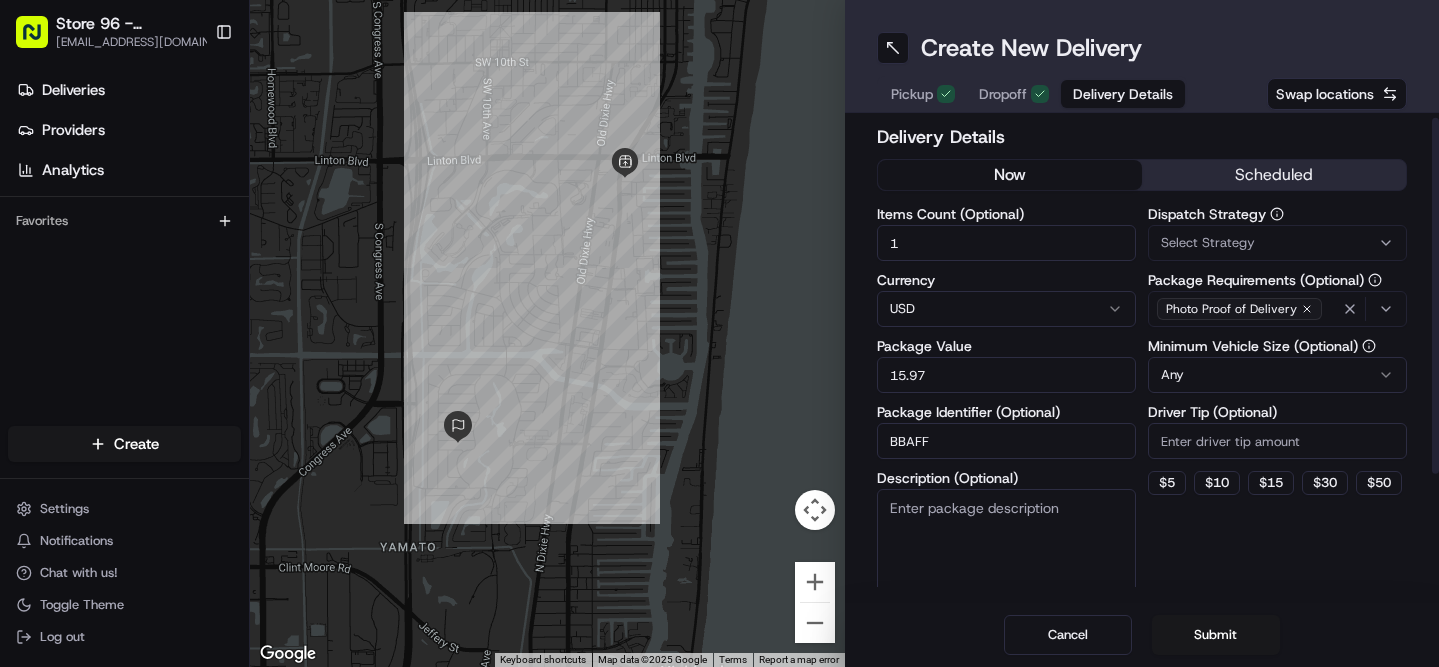type on "BBAFF" 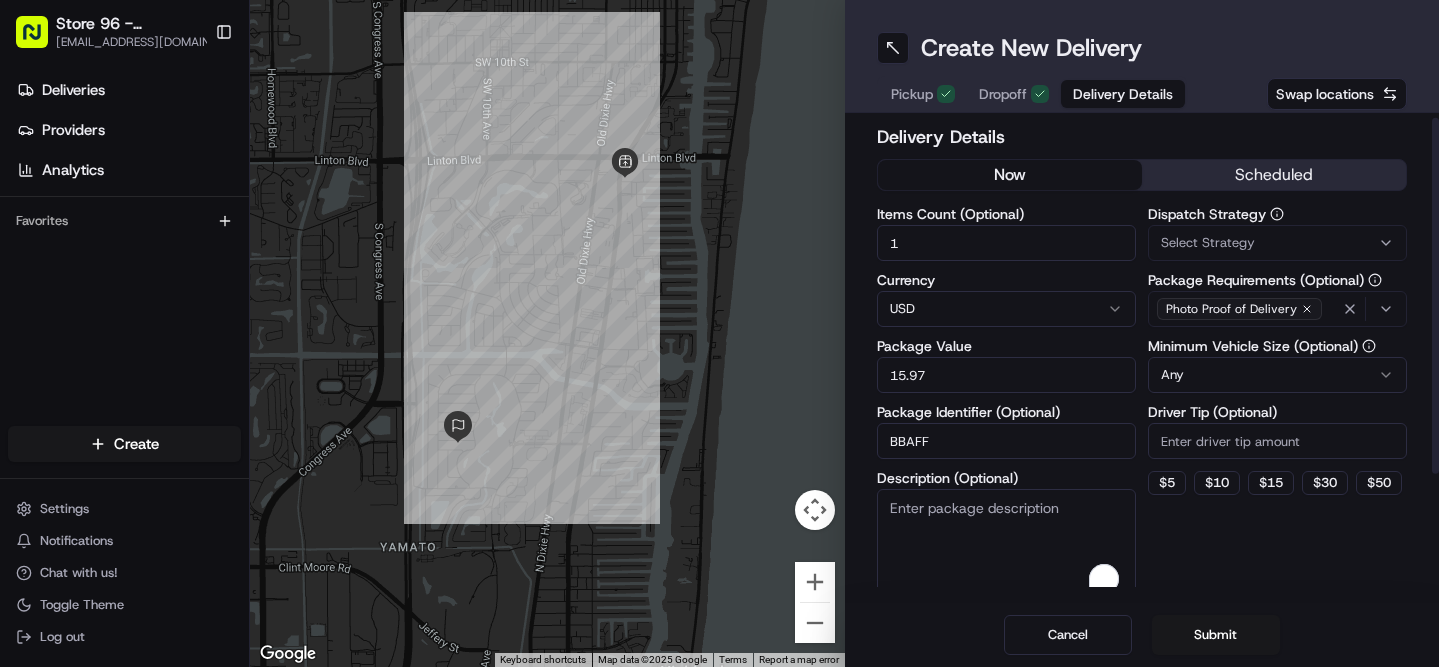 scroll, scrollTop: 6, scrollLeft: 0, axis: vertical 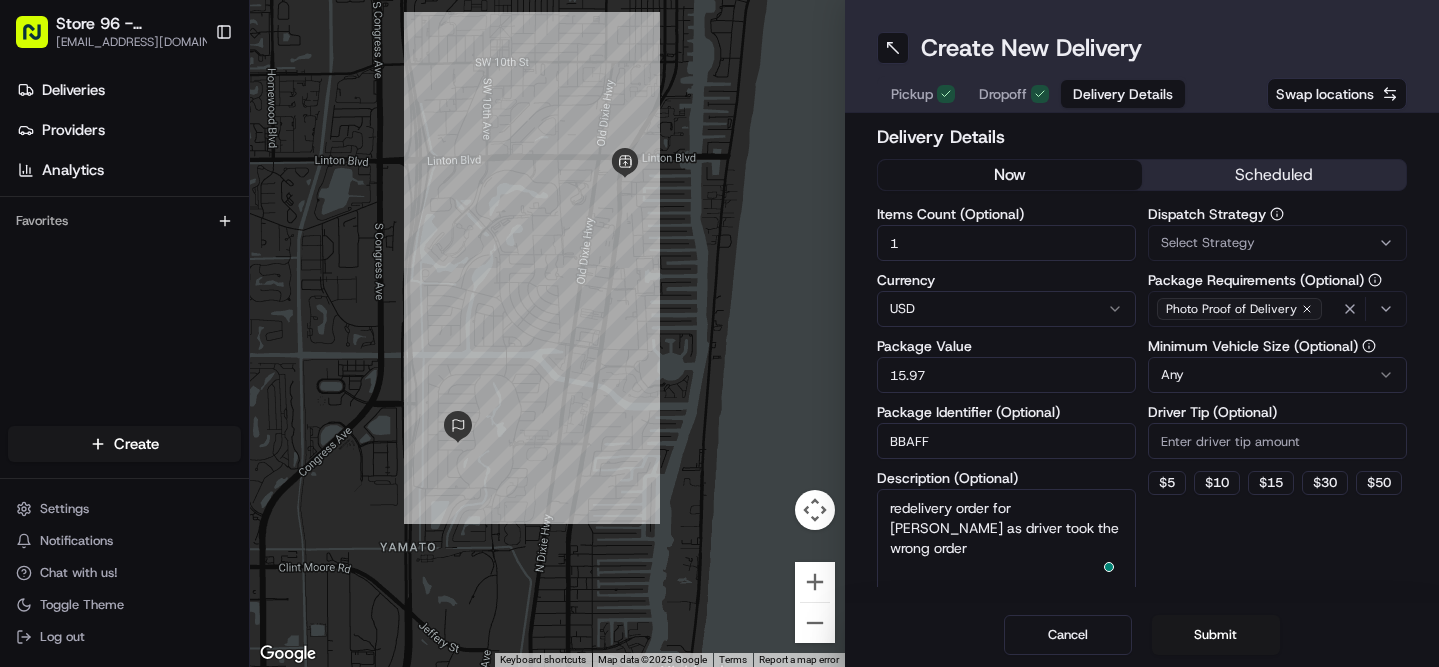 type on "redelivery order for [PERSON_NAME] as driver took the wrong order" 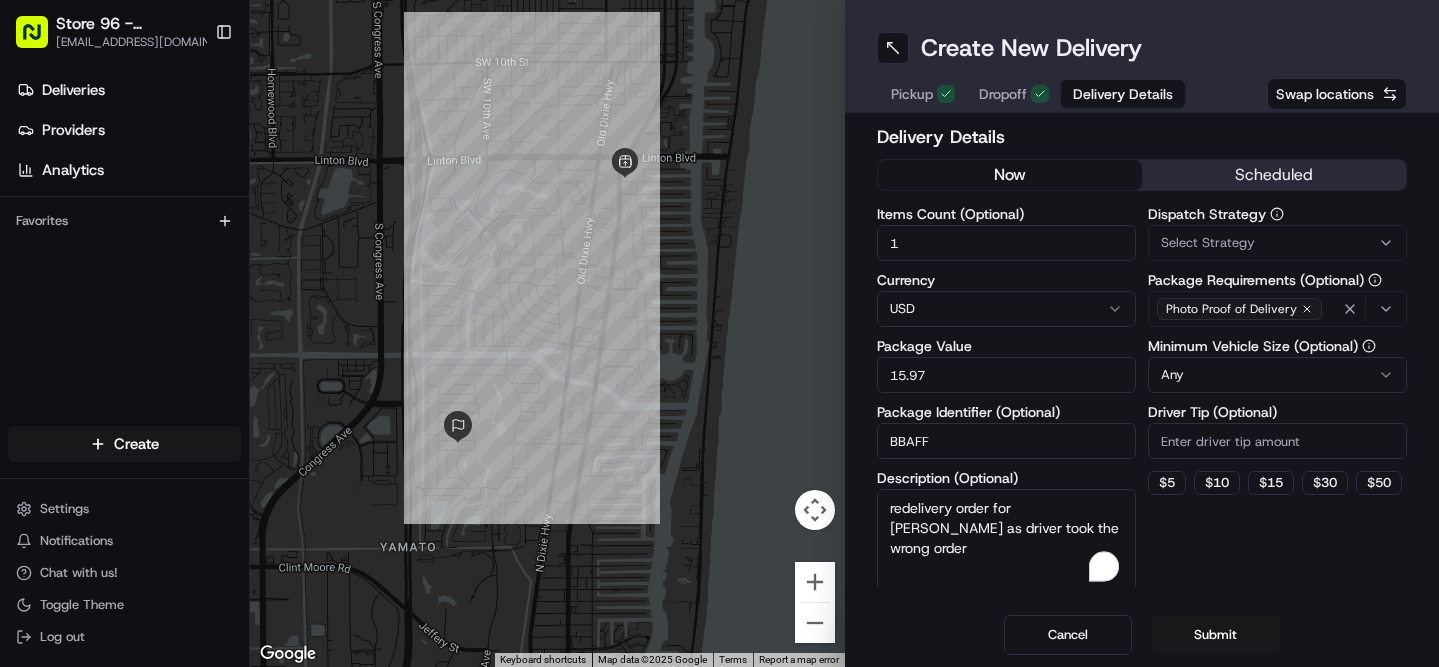 scroll, scrollTop: 6, scrollLeft: 0, axis: vertical 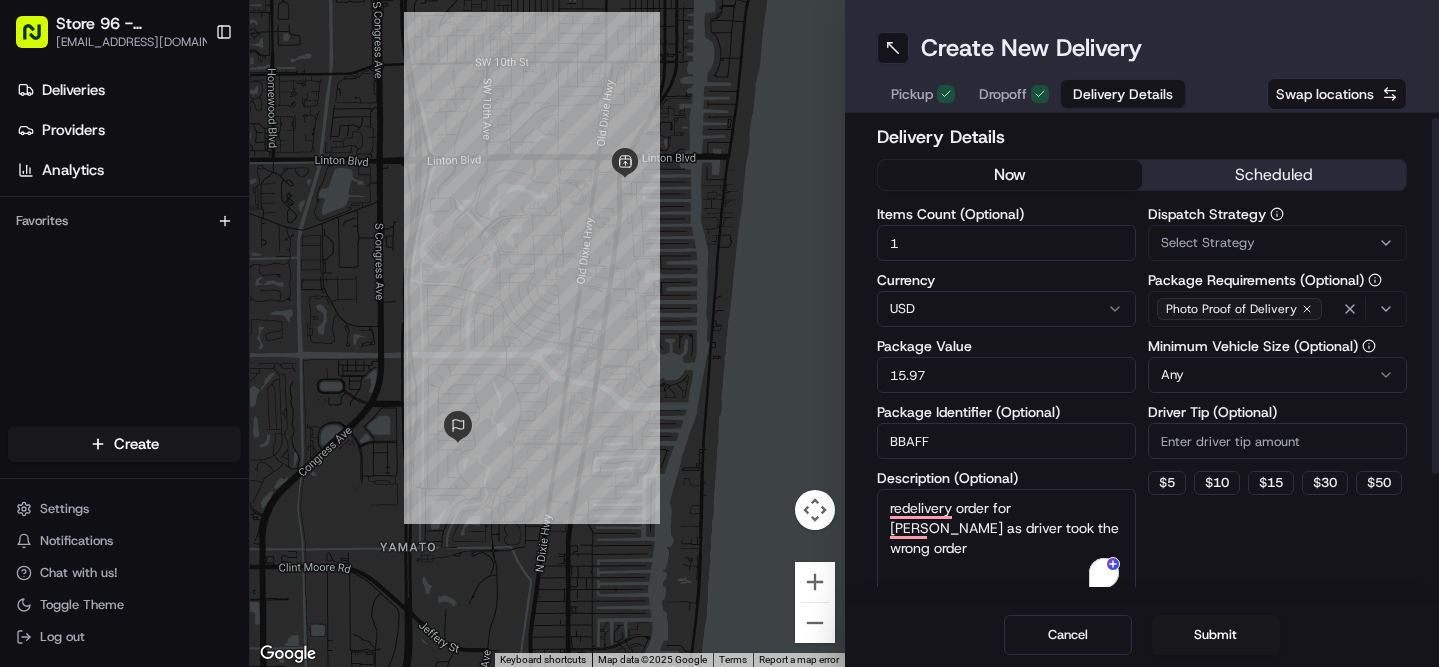 click on "Driver Tip (Optional)" at bounding box center (1277, 441) 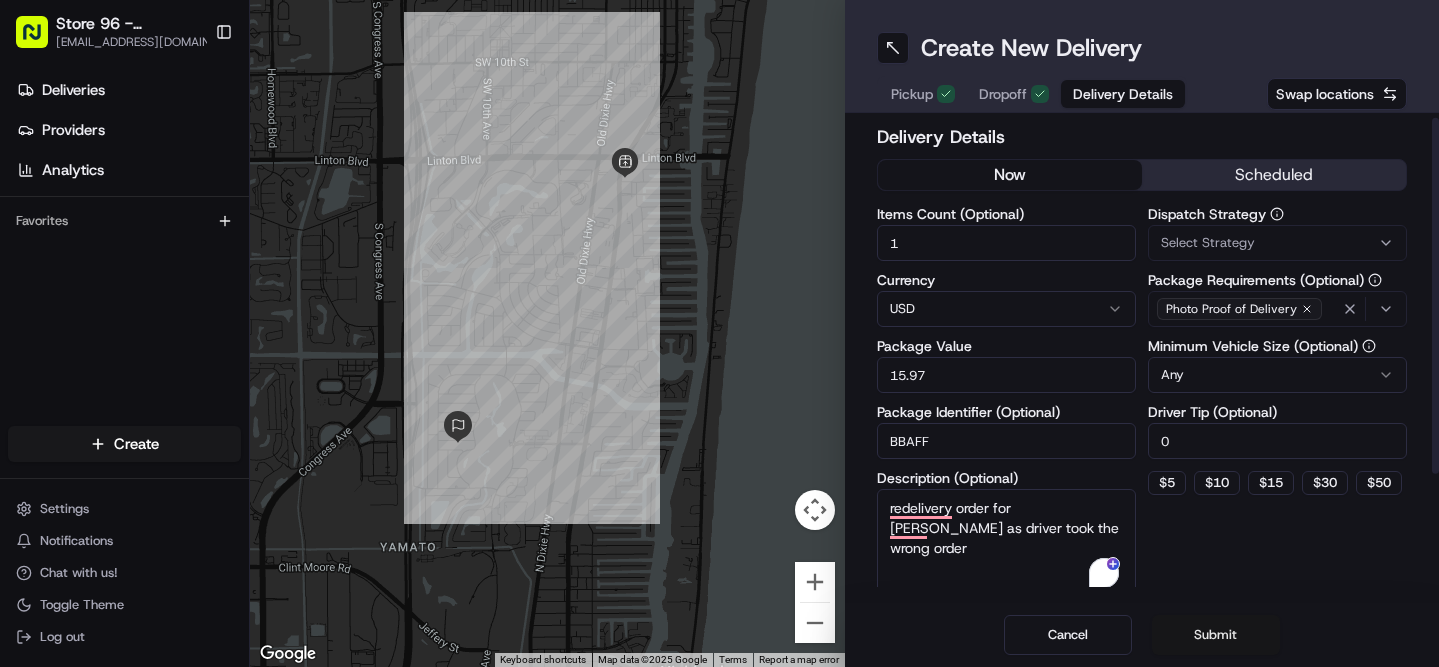 type on "0" 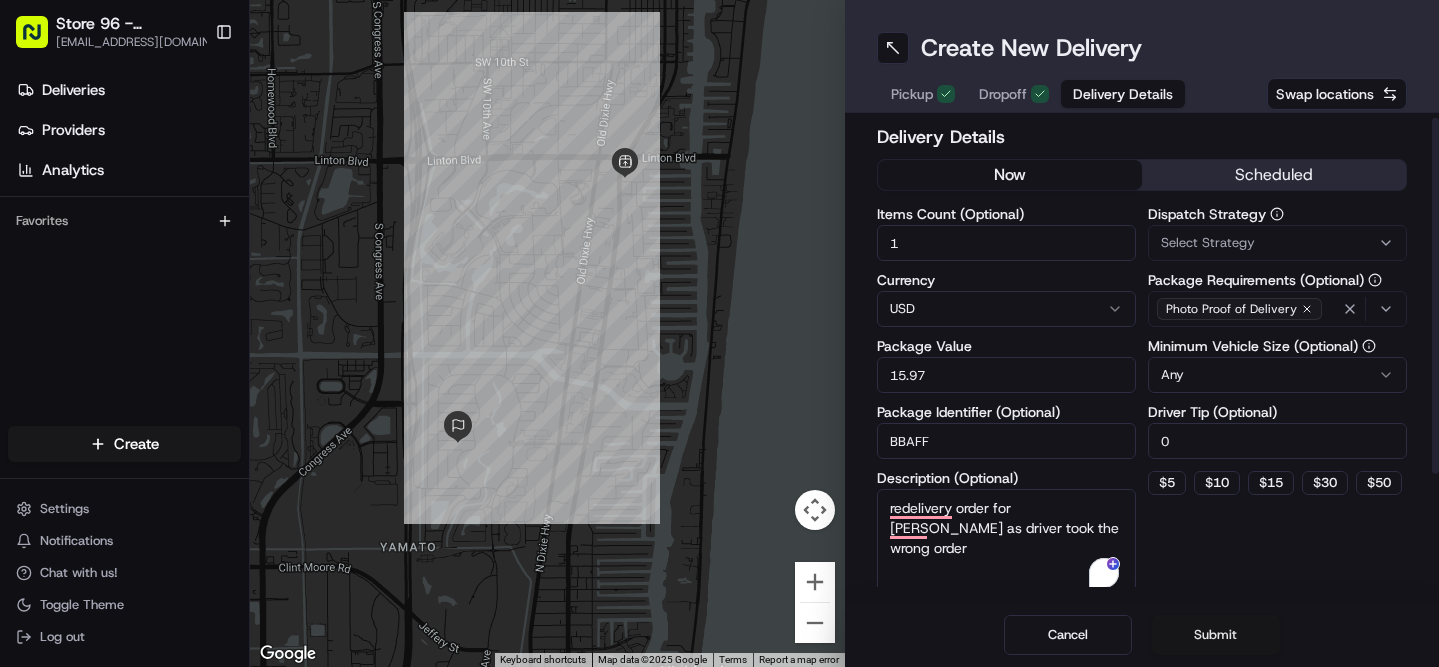 click on "Submit" at bounding box center (1216, 635) 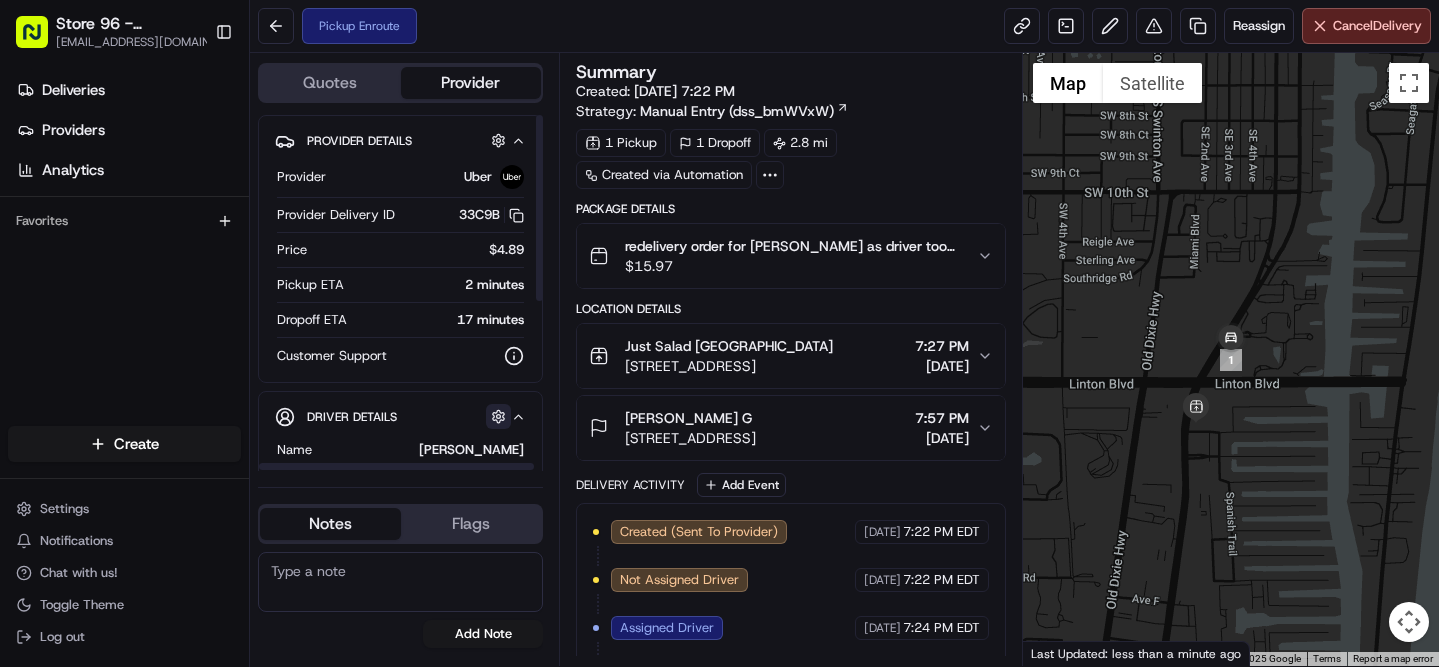 scroll, scrollTop: 325, scrollLeft: 0, axis: vertical 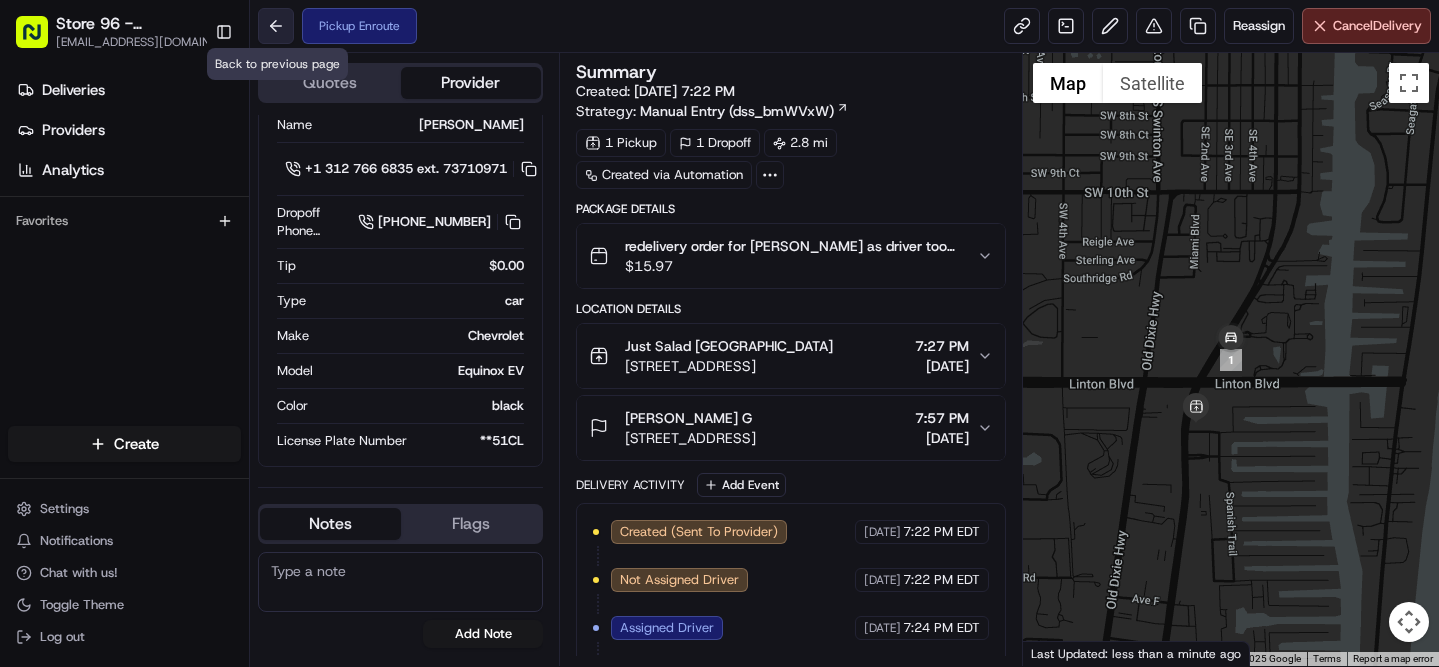 click at bounding box center [276, 26] 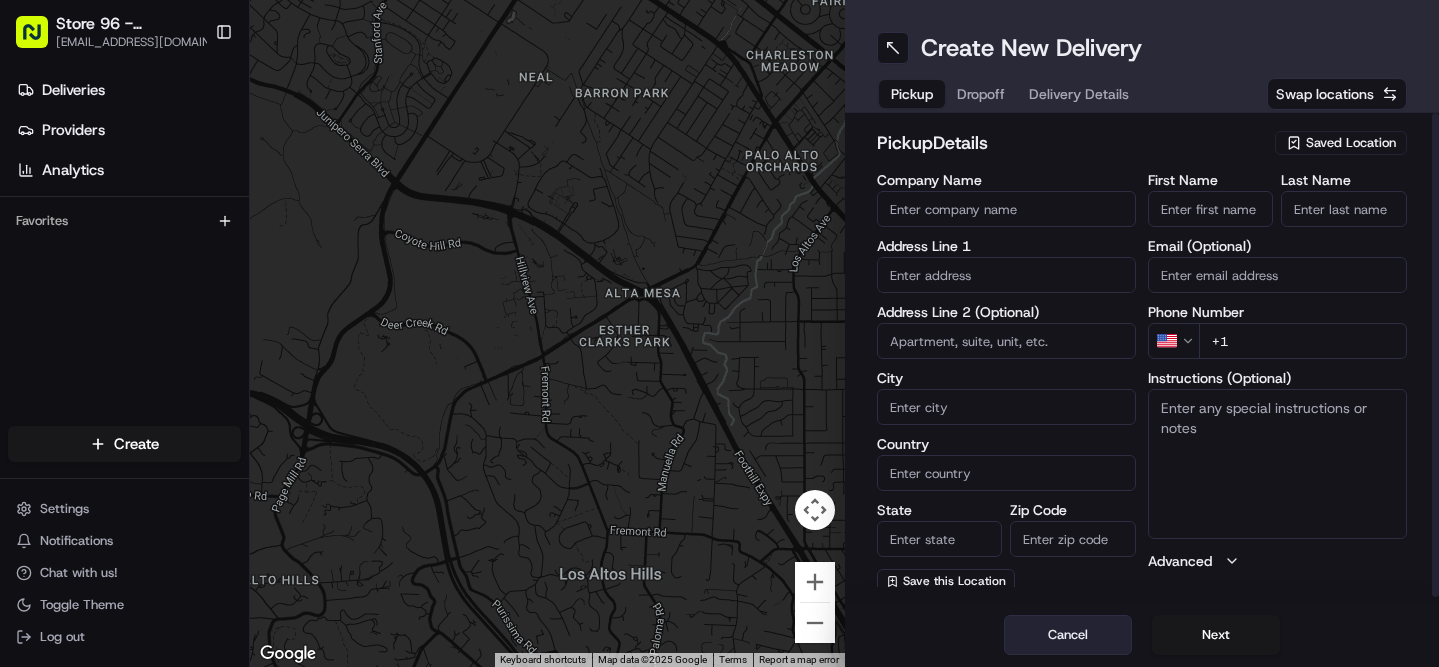 click on "Cancel" at bounding box center [1068, 635] 